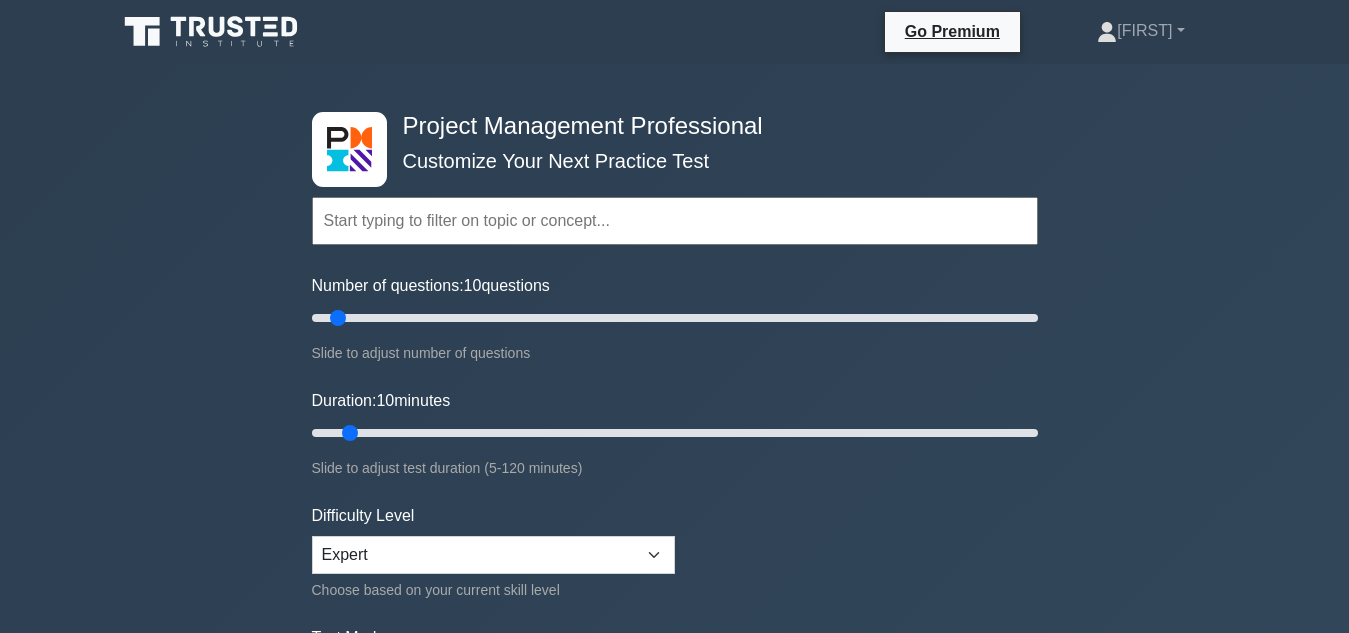 scroll, scrollTop: 0, scrollLeft: 0, axis: both 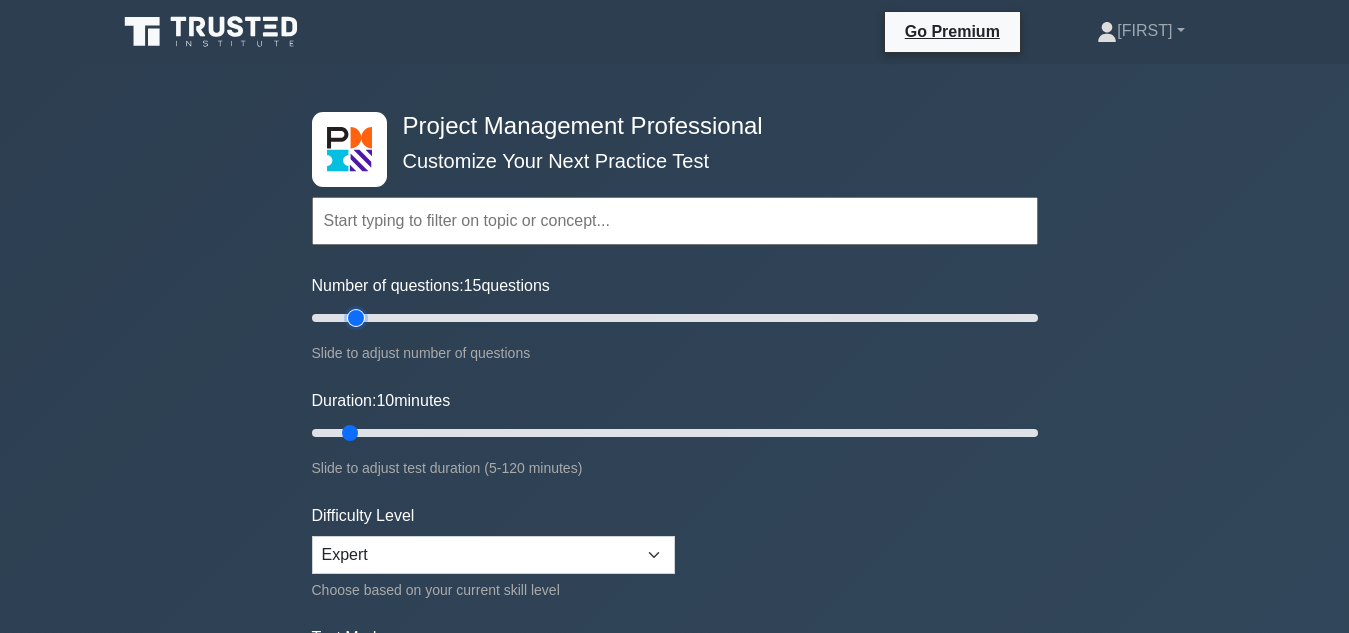 click on "Number of questions:  15  questions" at bounding box center (675, 318) 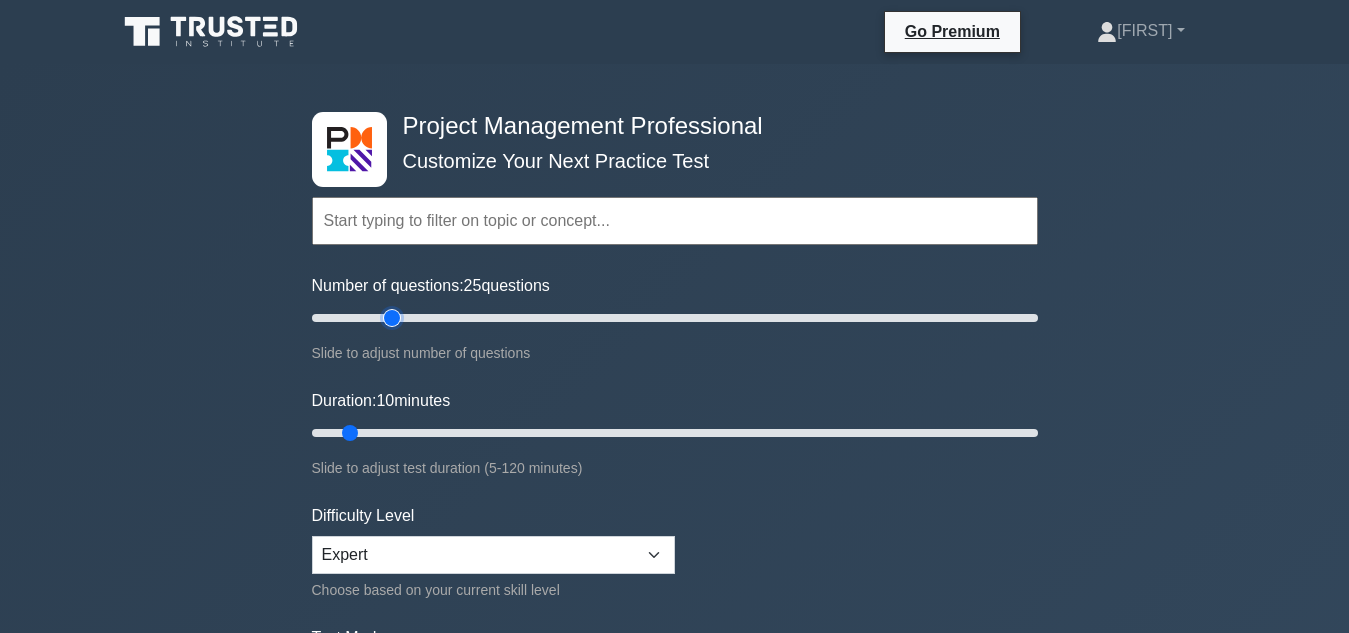 click on "Number of questions:  25  questions" at bounding box center [675, 318] 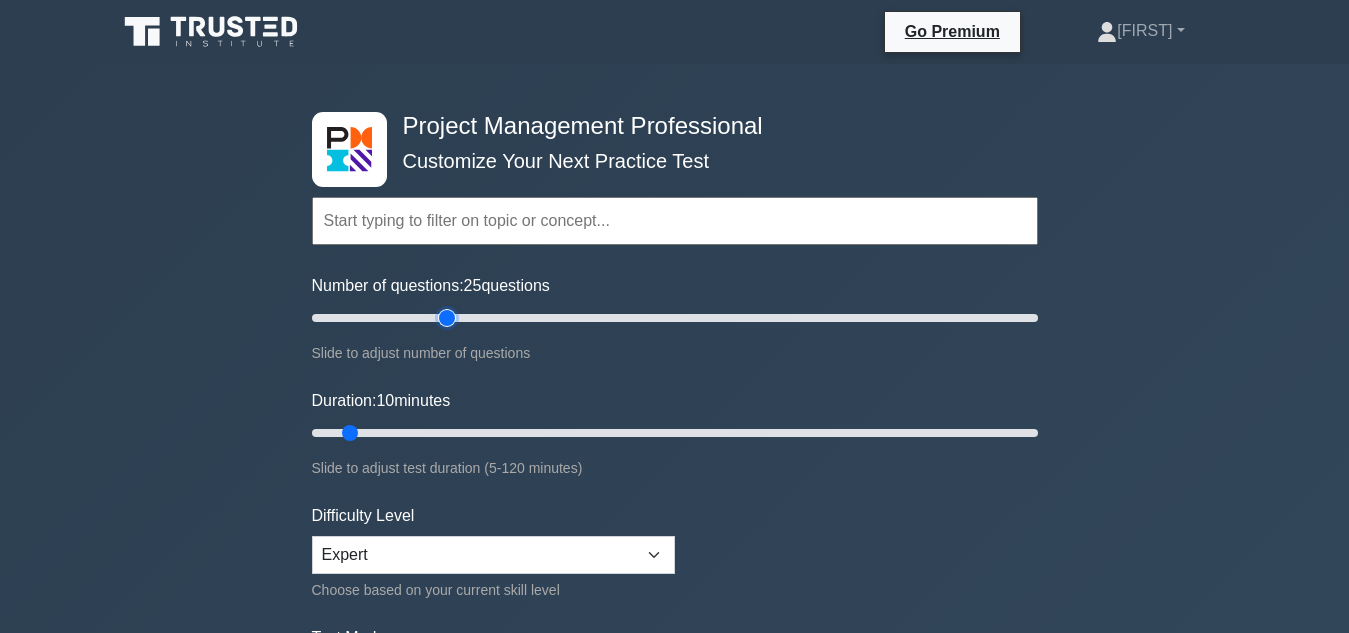 drag, startPoint x: 444, startPoint y: 317, endPoint x: 456, endPoint y: 315, distance: 12.165525 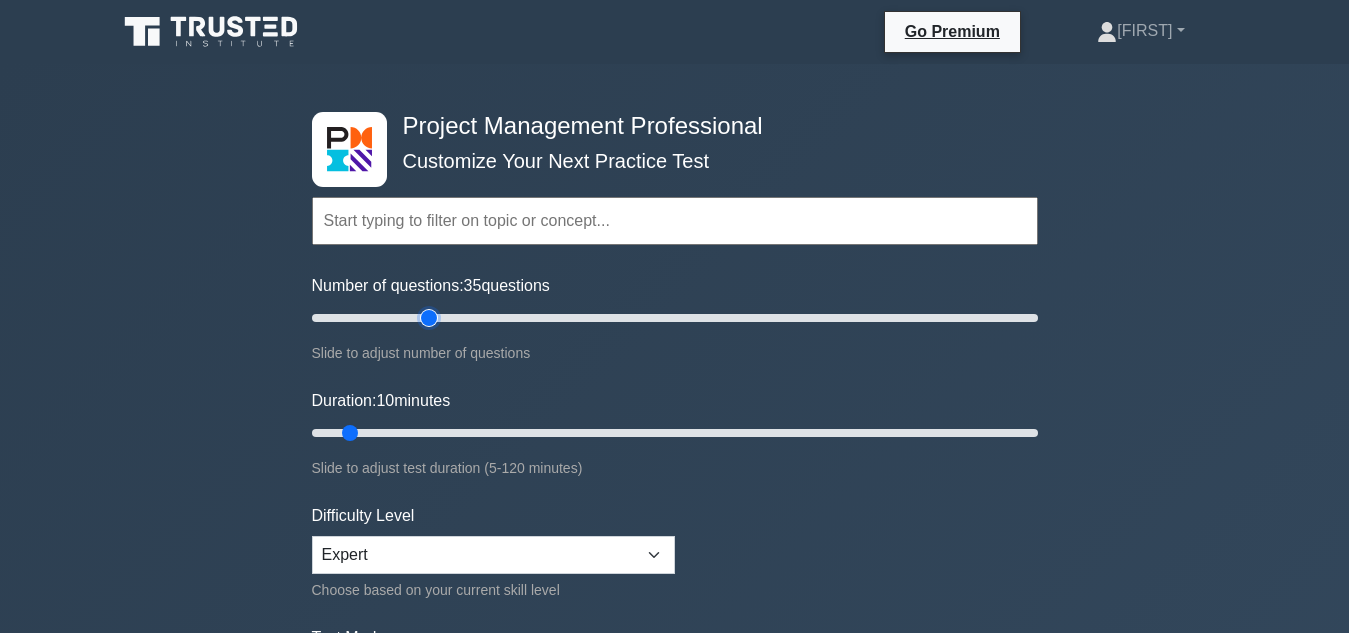 type on "35" 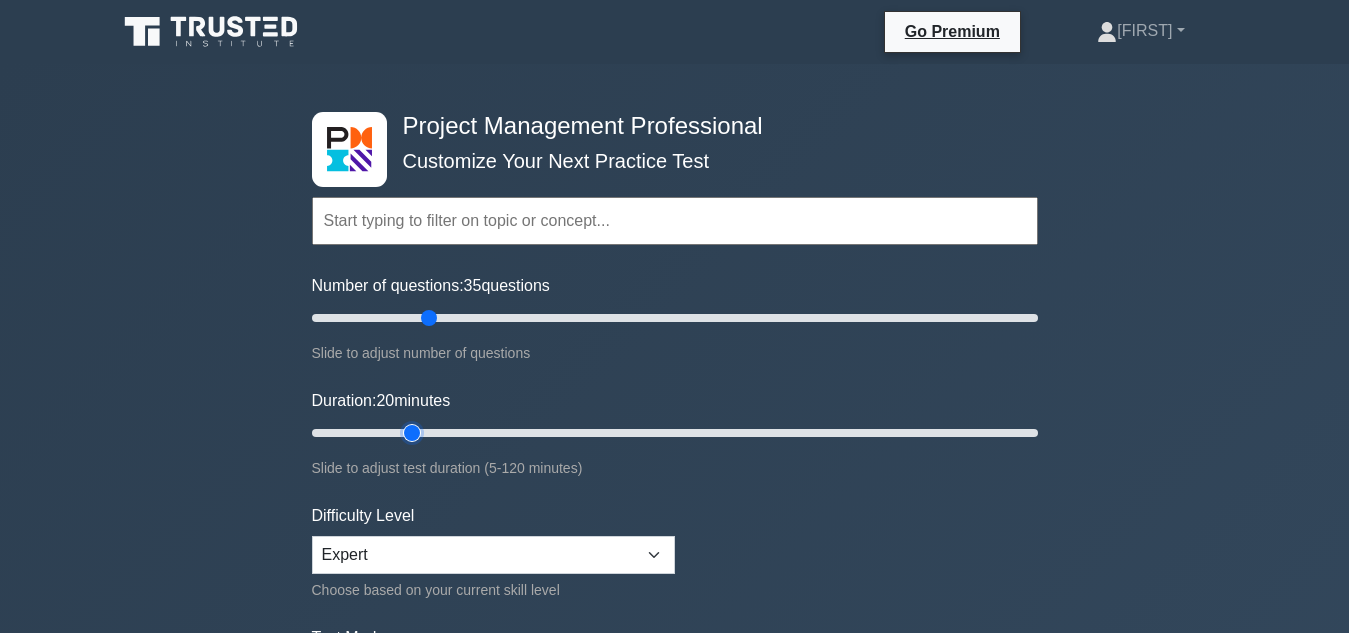 click on "Duration:  20  minutes" at bounding box center (675, 433) 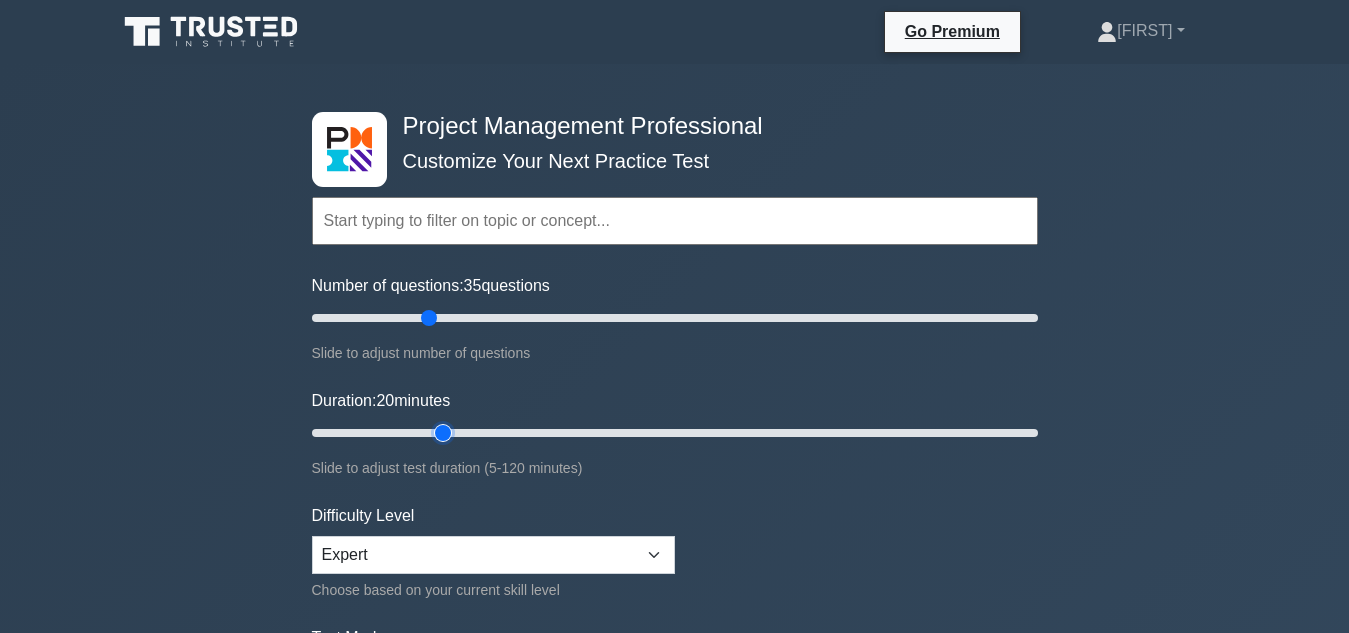 click on "Duration:  20  minutes" at bounding box center [675, 433] 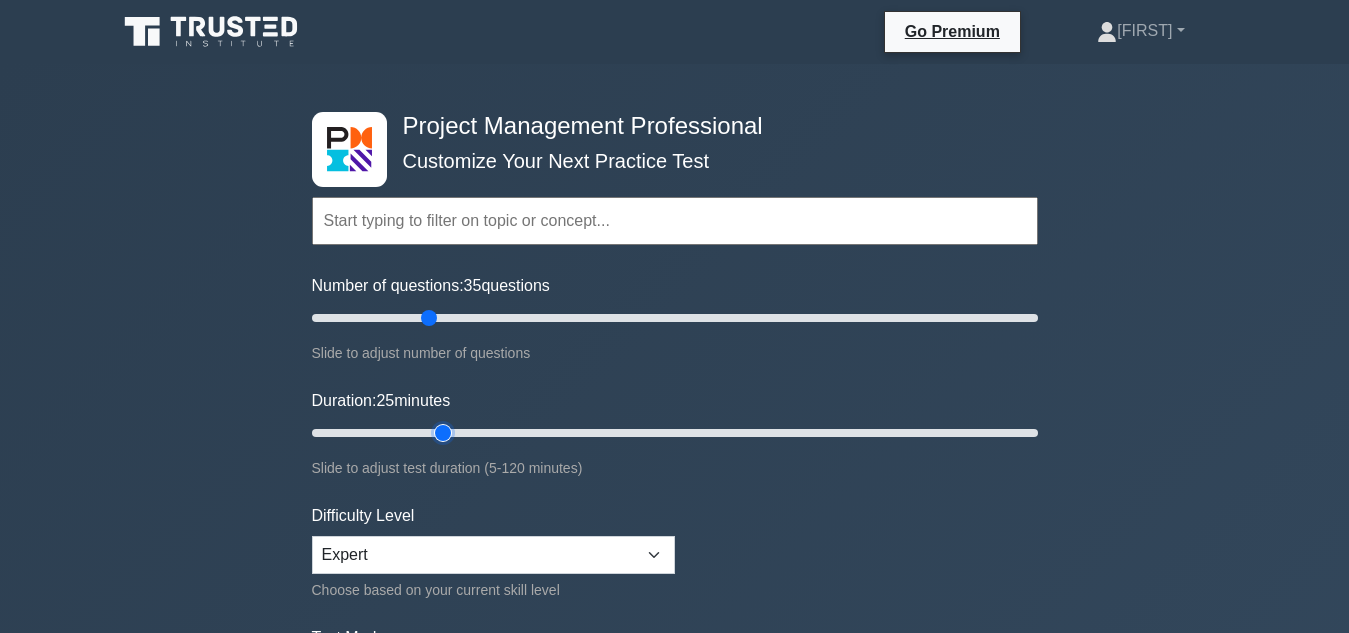 click on "Duration:  25  minutes" at bounding box center [675, 433] 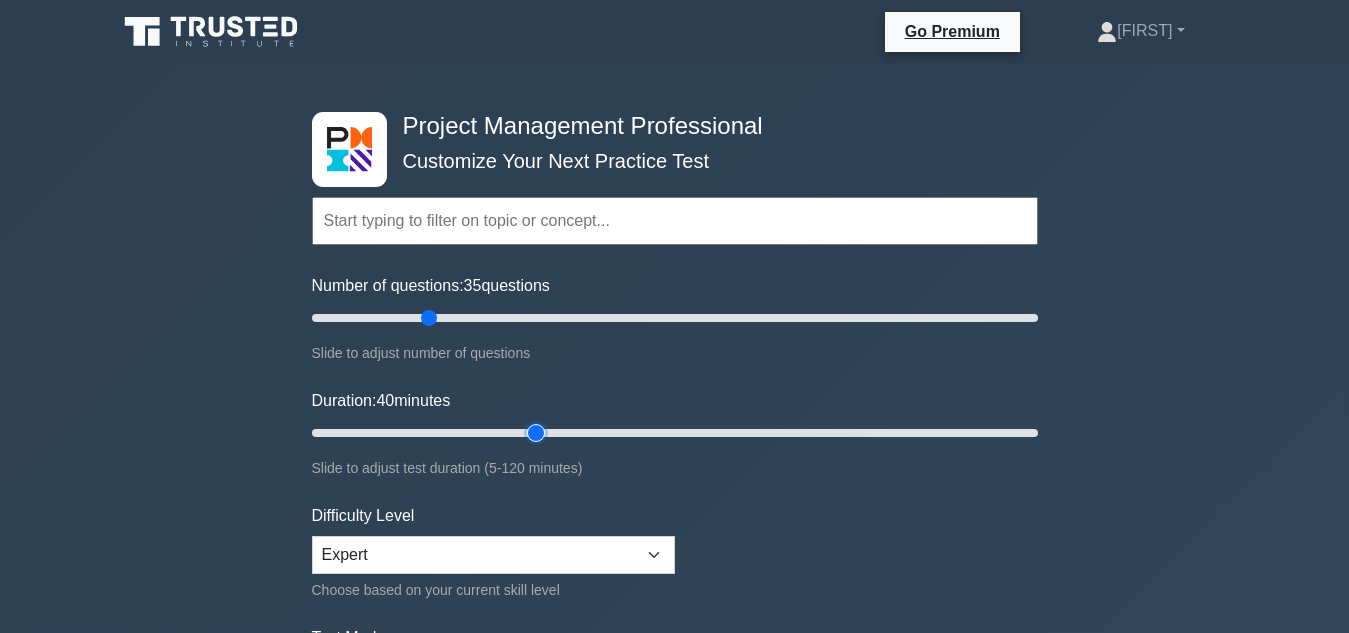 drag, startPoint x: 446, startPoint y: 432, endPoint x: 522, endPoint y: 429, distance: 76.05919 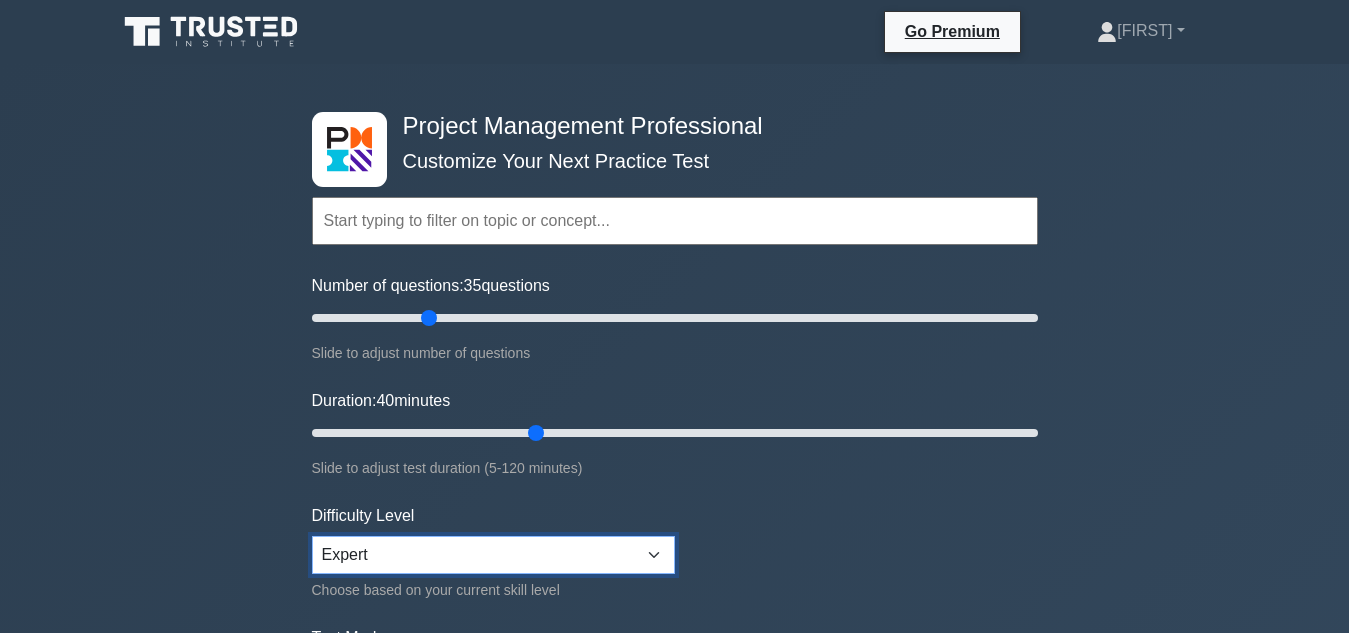 click on "Beginner
Intermediate
Expert" at bounding box center [493, 555] 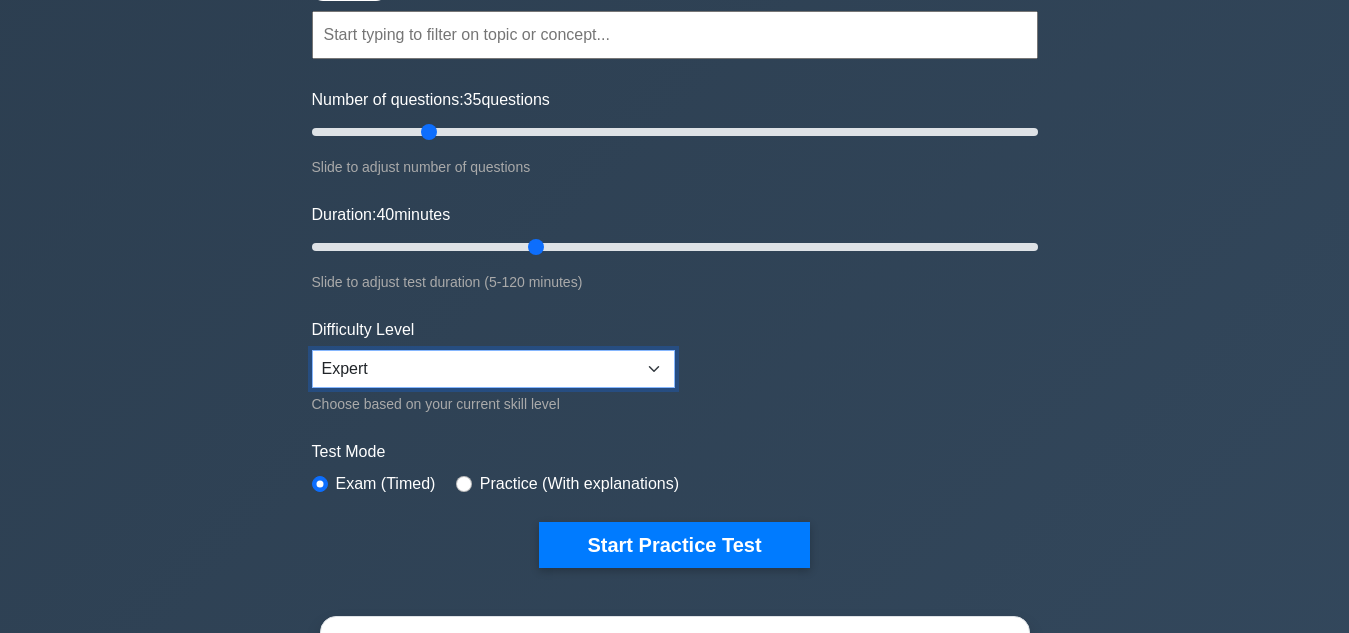 scroll, scrollTop: 200, scrollLeft: 0, axis: vertical 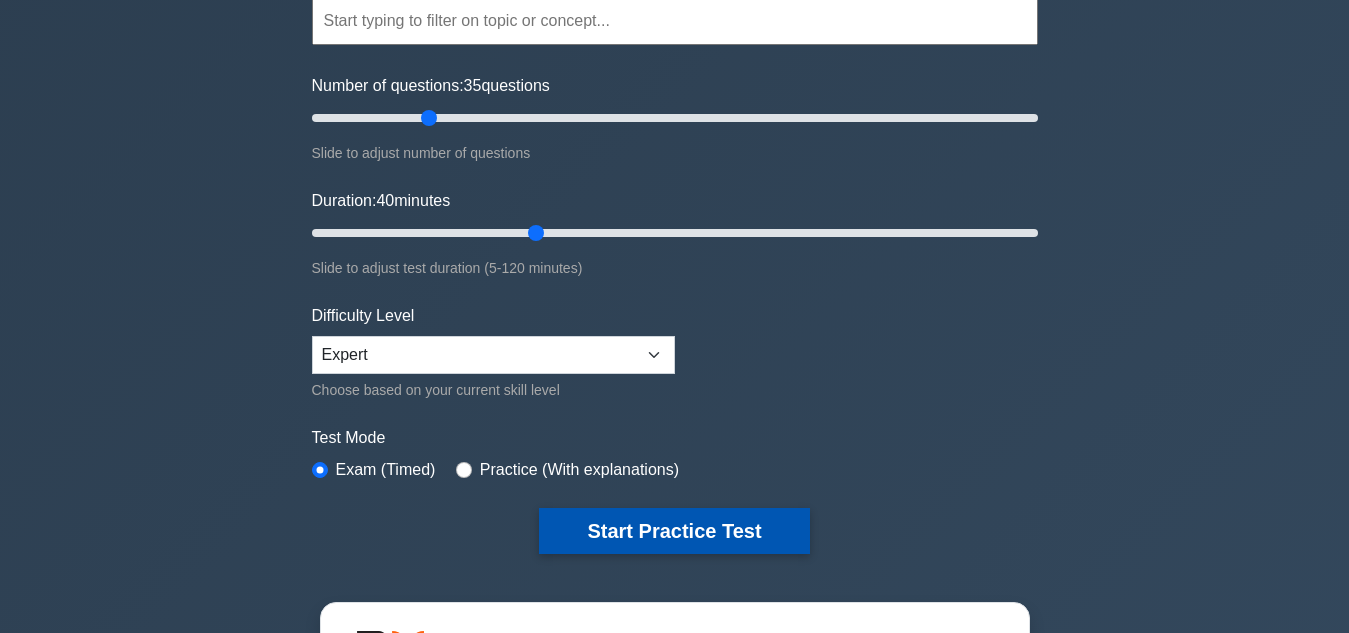 click on "Start Practice Test" at bounding box center (674, 531) 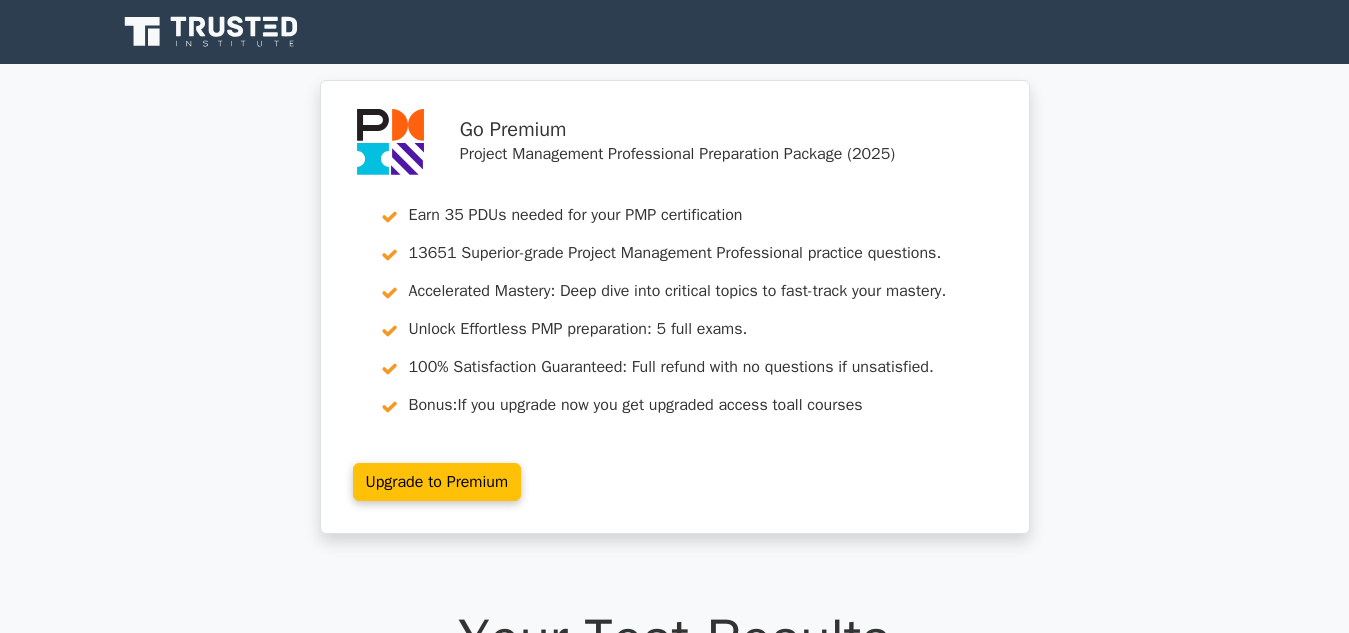 scroll, scrollTop: 0, scrollLeft: 0, axis: both 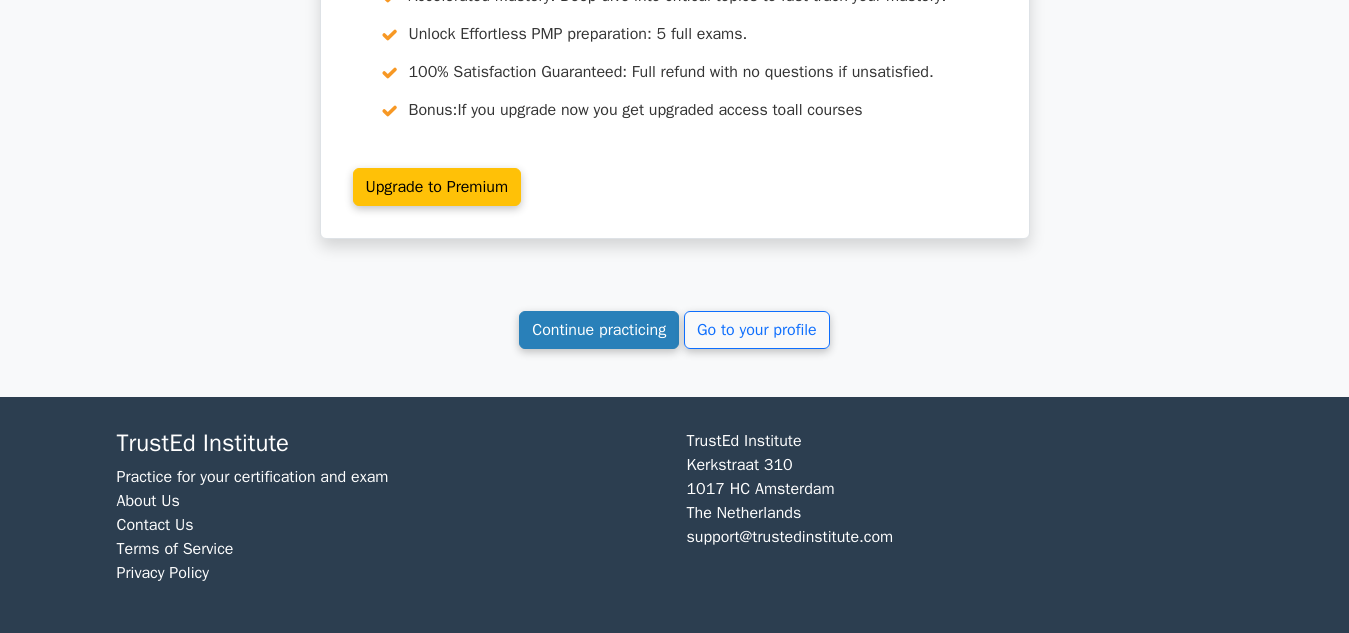 click on "Continue practicing" at bounding box center [599, 330] 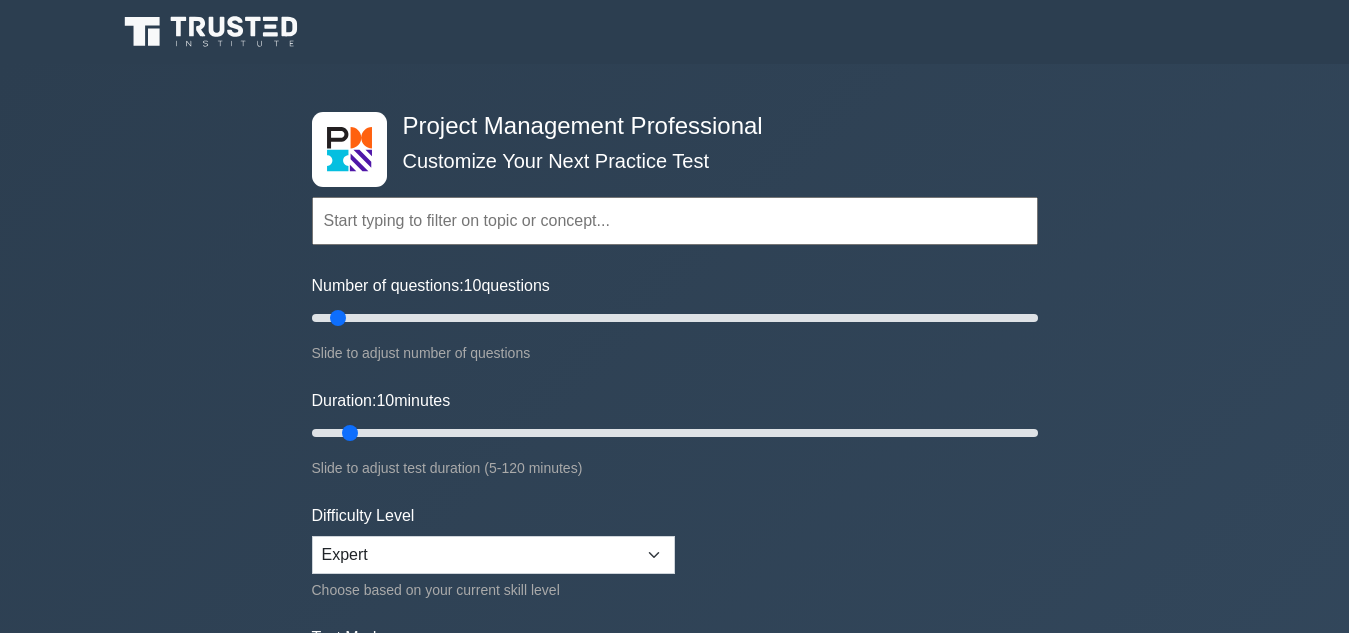 scroll, scrollTop: 0, scrollLeft: 0, axis: both 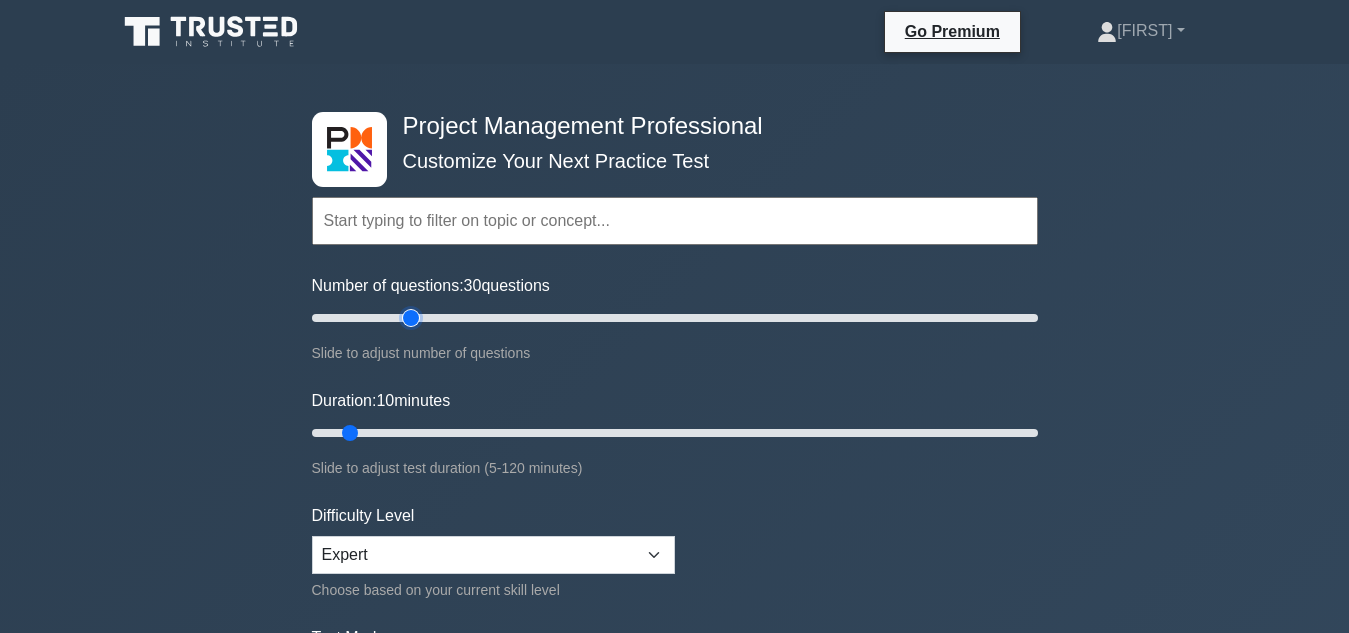 click on "Number of questions:  30  questions" at bounding box center [675, 318] 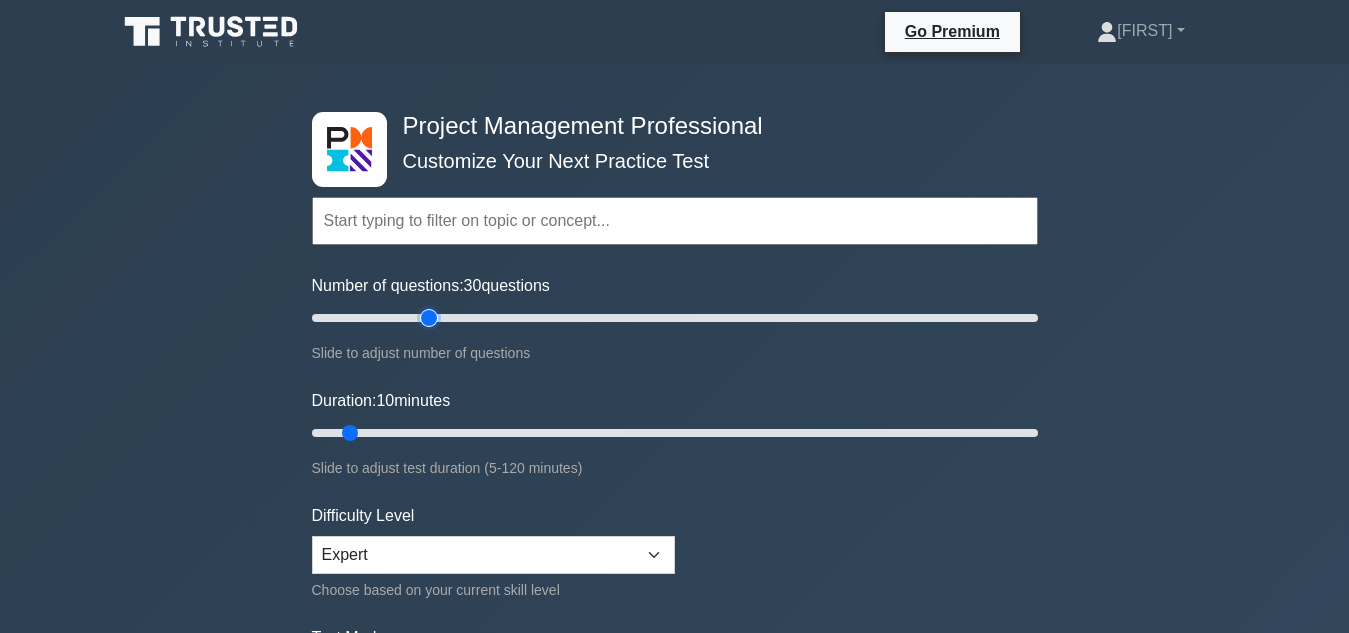 type on "35" 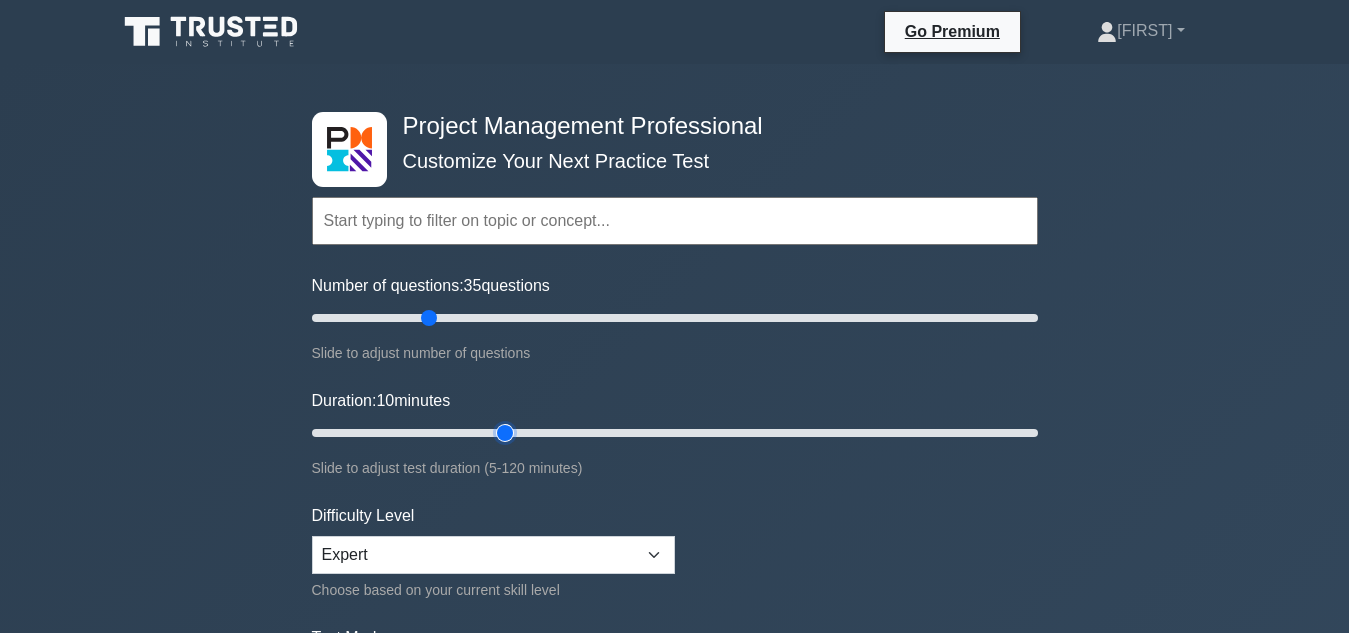click on "Duration:  10  minutes" at bounding box center (675, 433) 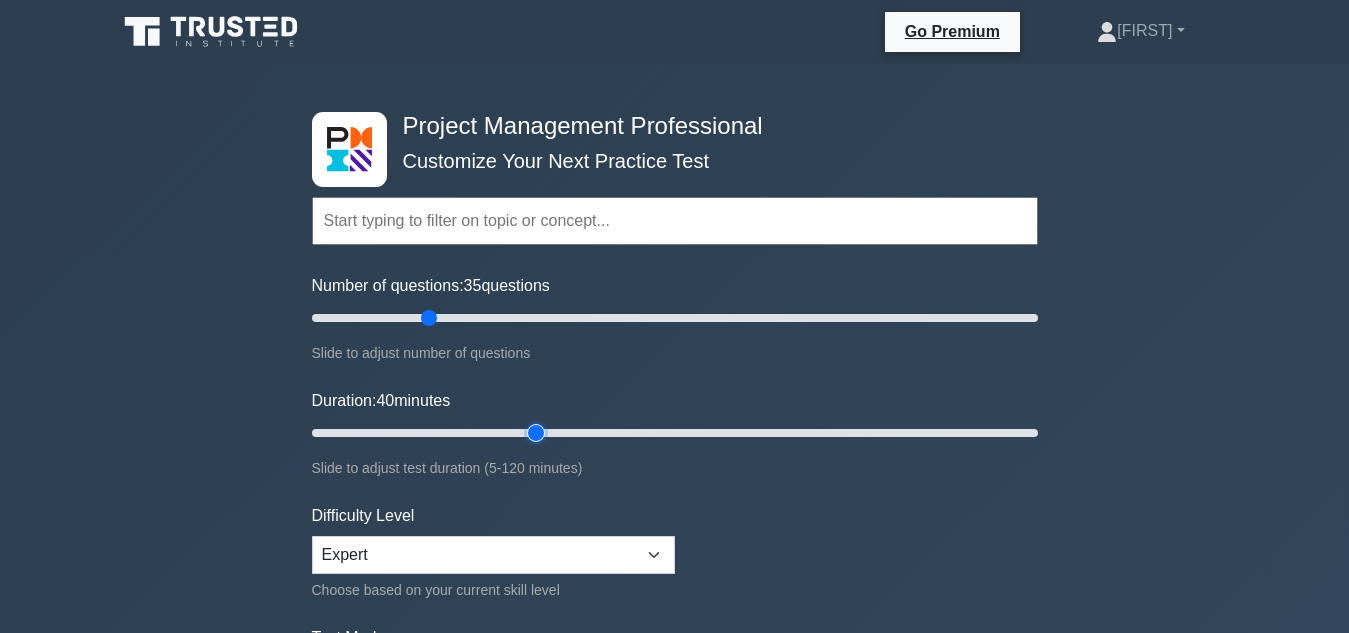 type on "40" 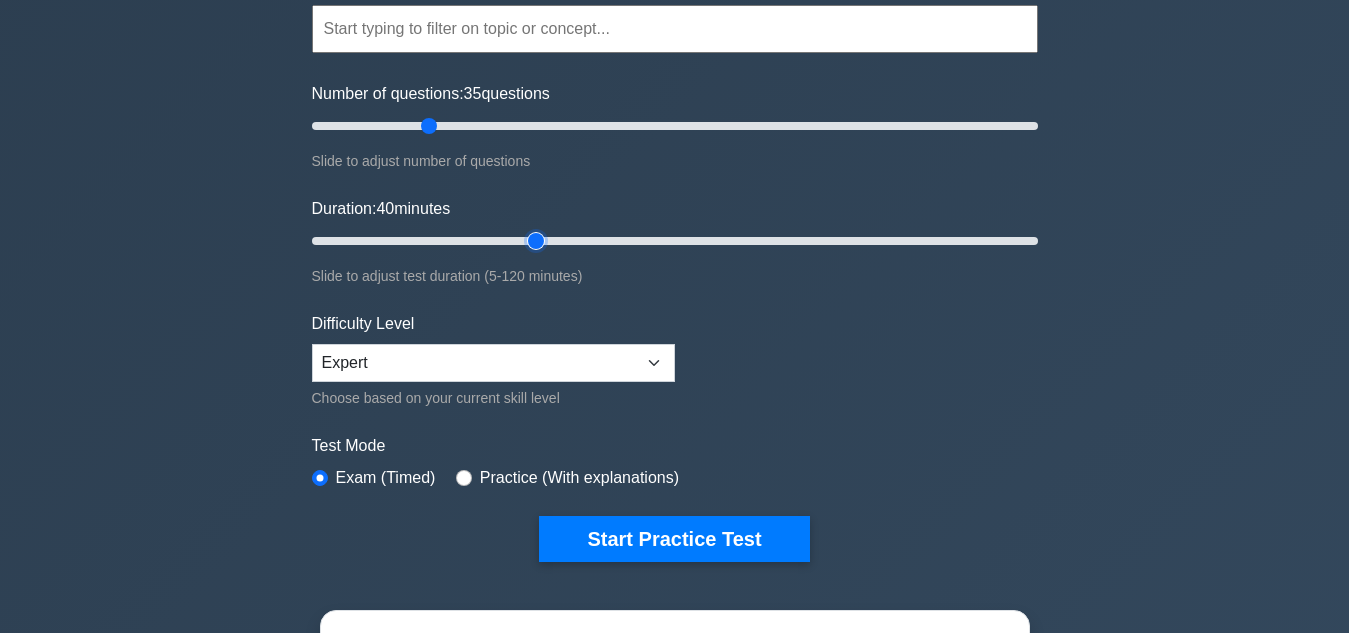 scroll, scrollTop: 200, scrollLeft: 0, axis: vertical 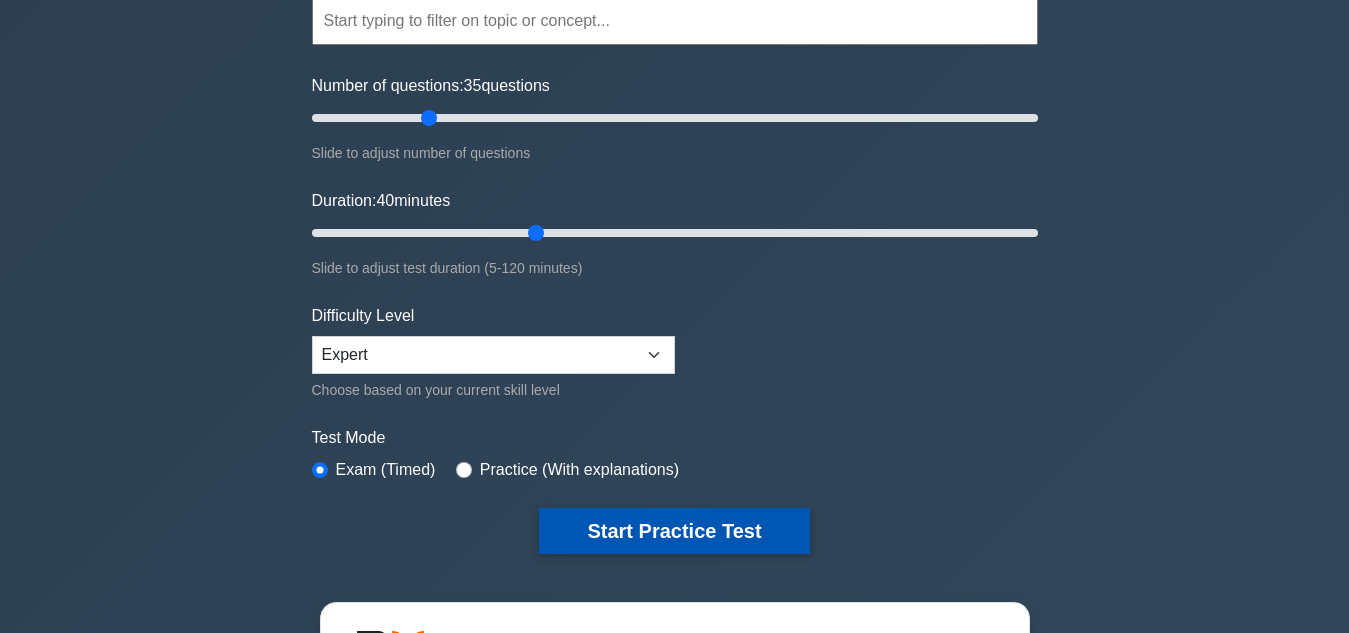 click on "Start Practice Test" at bounding box center (674, 531) 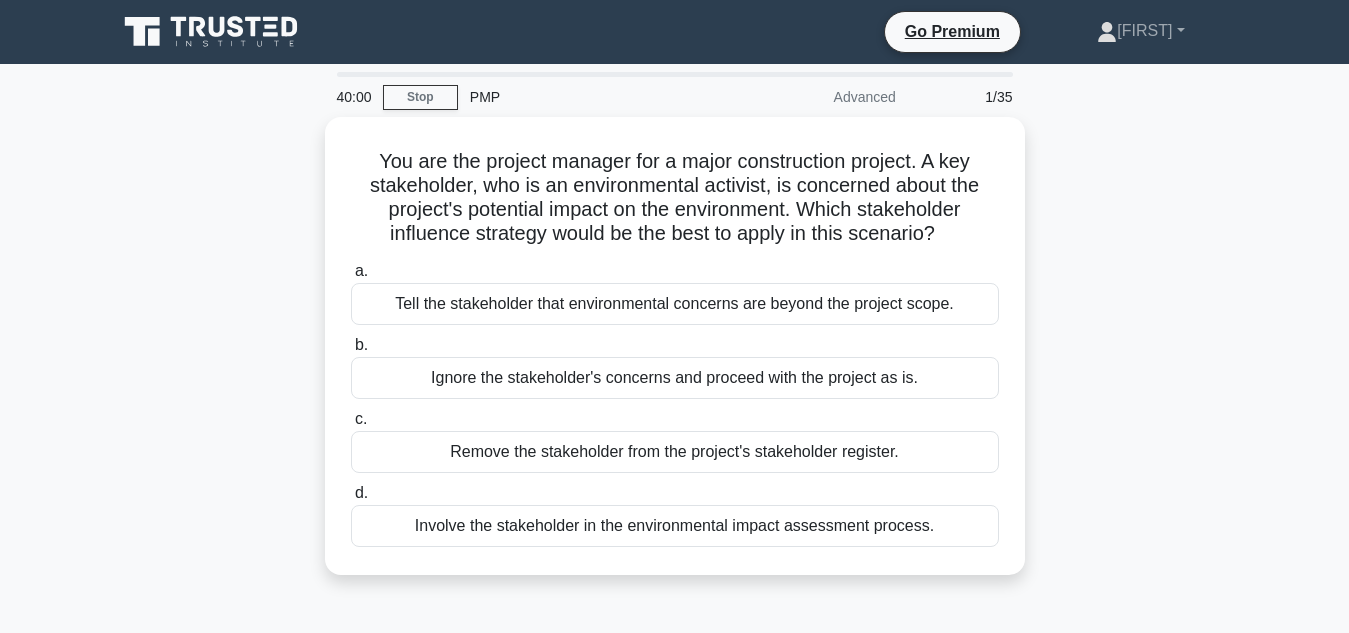 scroll, scrollTop: 0, scrollLeft: 0, axis: both 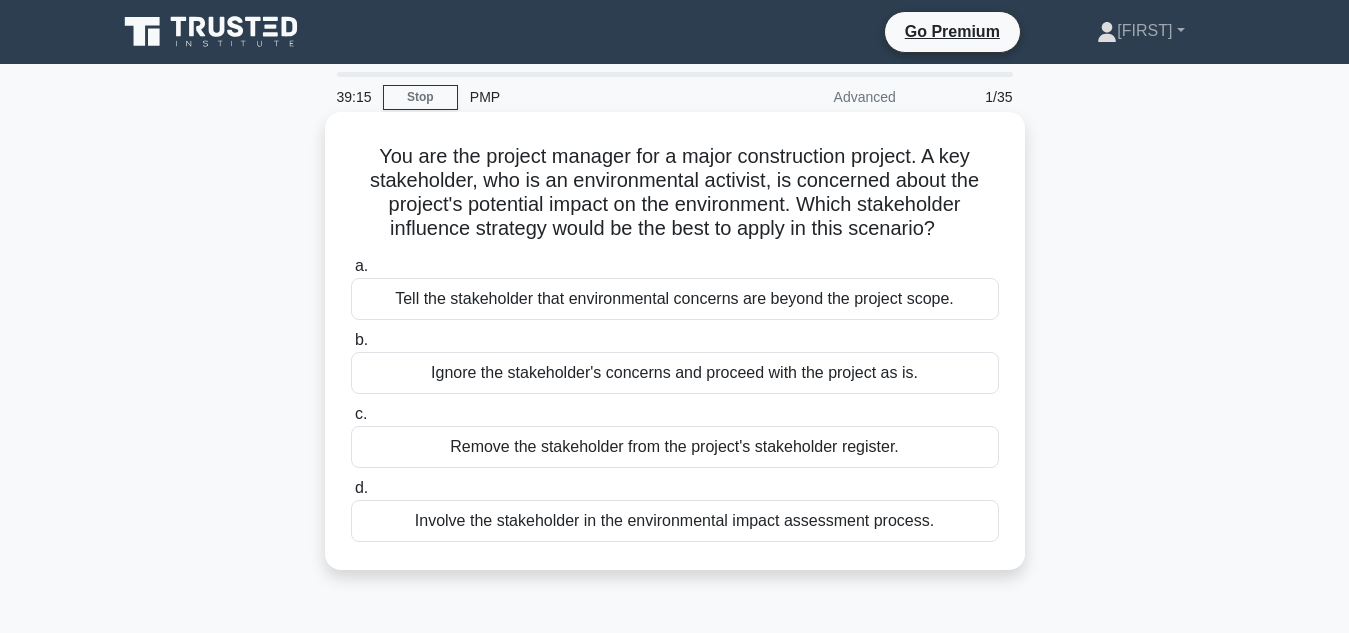 click on "Involve the stakeholder in the environmental impact assessment process." at bounding box center (675, 521) 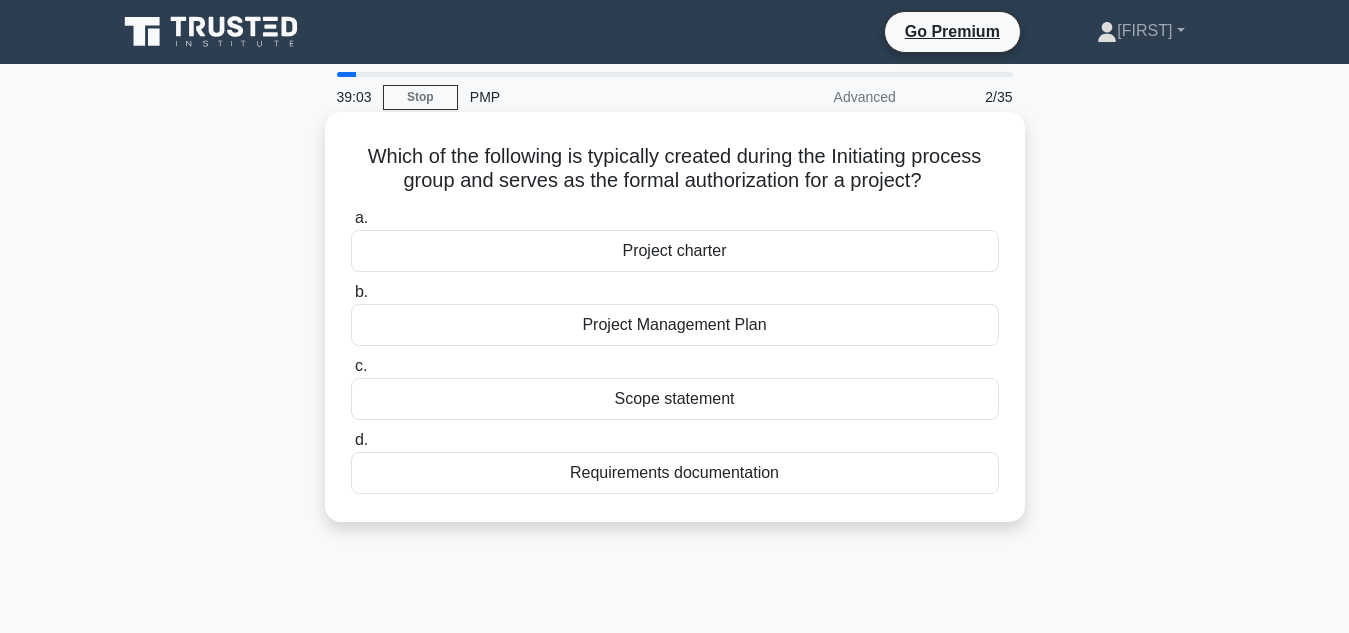 click on "Project charter" at bounding box center (675, 251) 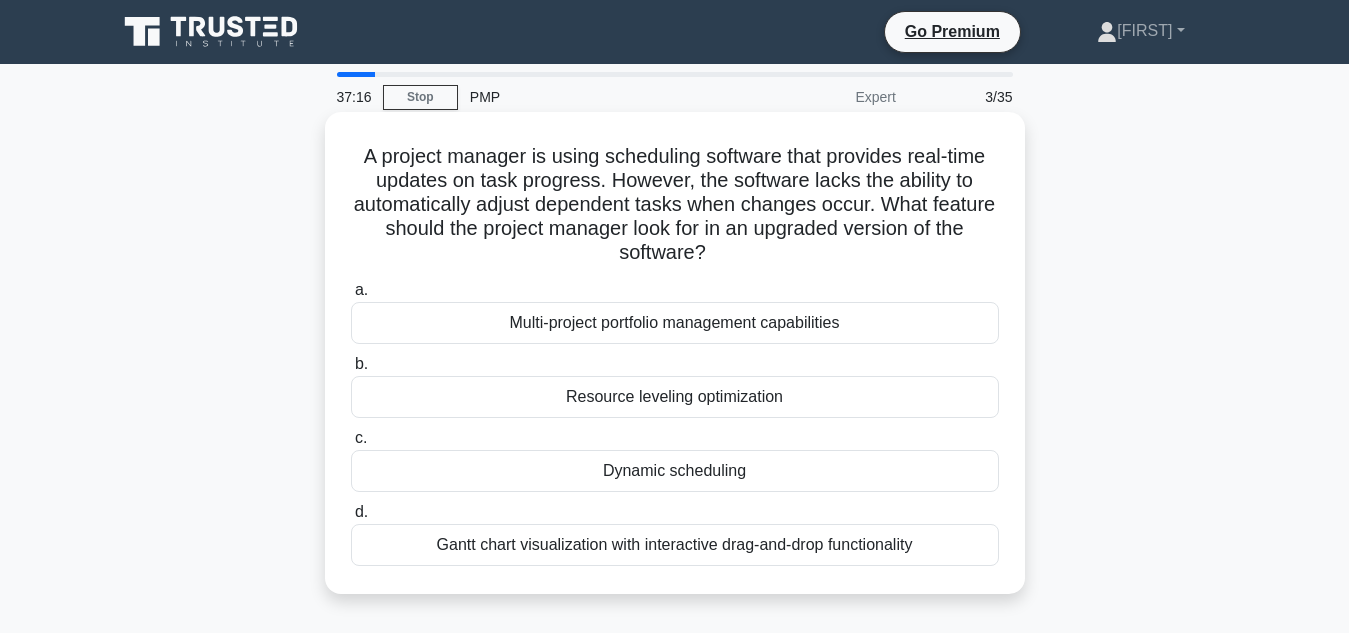 click on "Multi-project portfolio management capabilities" at bounding box center (675, 323) 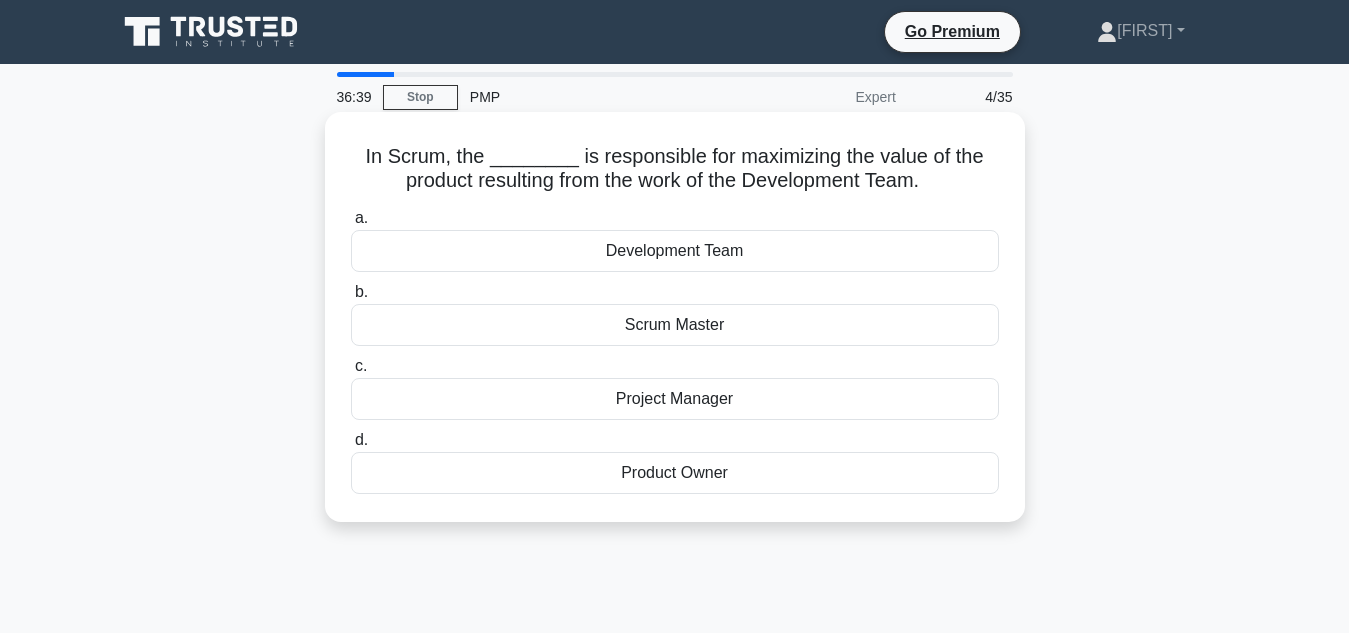 click on "Scrum Master" at bounding box center (675, 325) 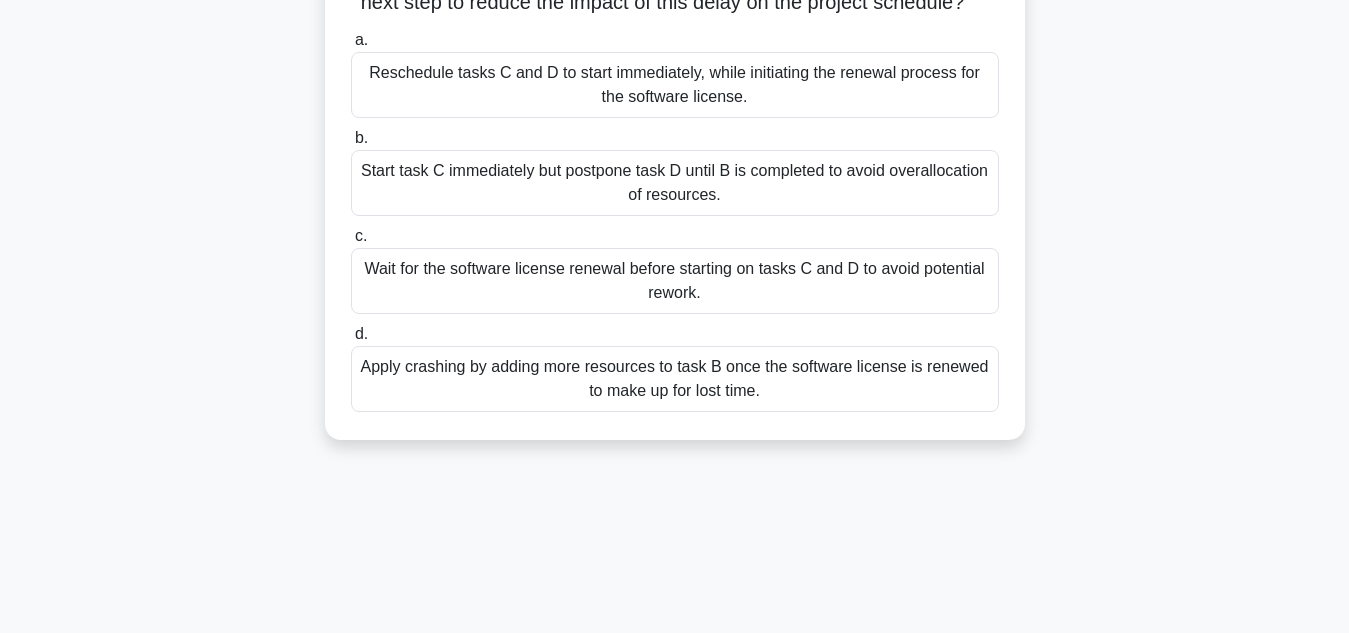 scroll, scrollTop: 300, scrollLeft: 0, axis: vertical 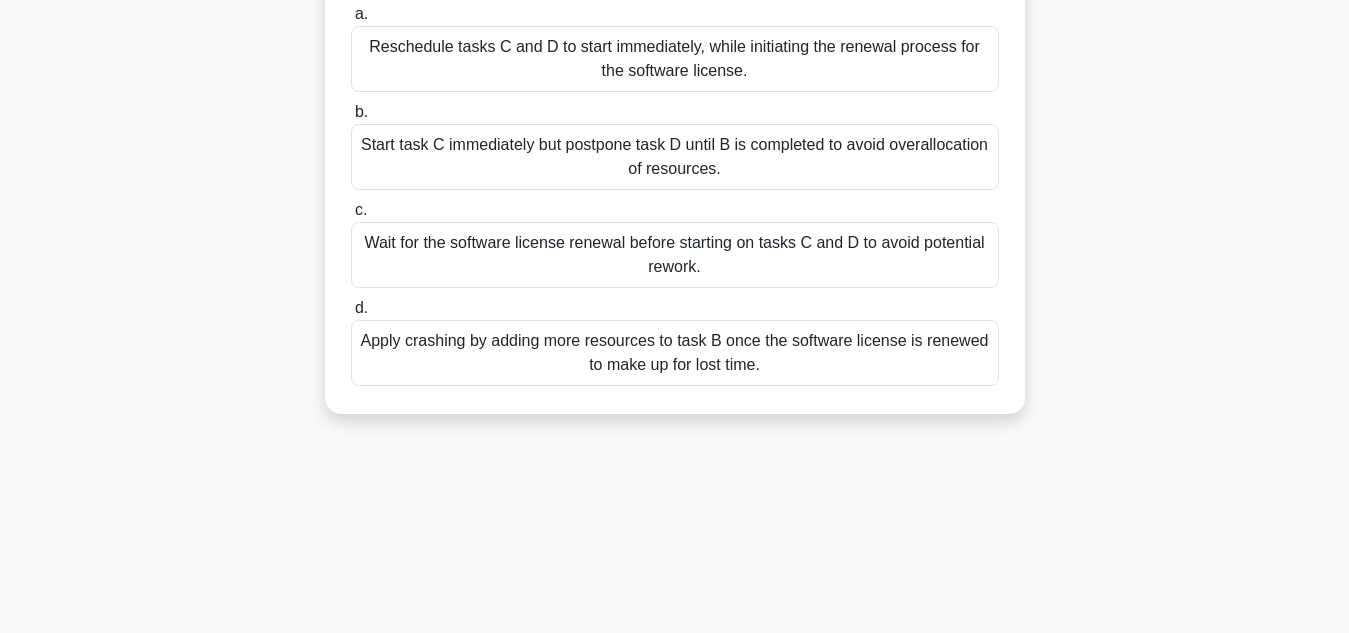 click on "Reschedule tasks C and D to start immediately, while initiating the renewal process for the software license." at bounding box center (675, 59) 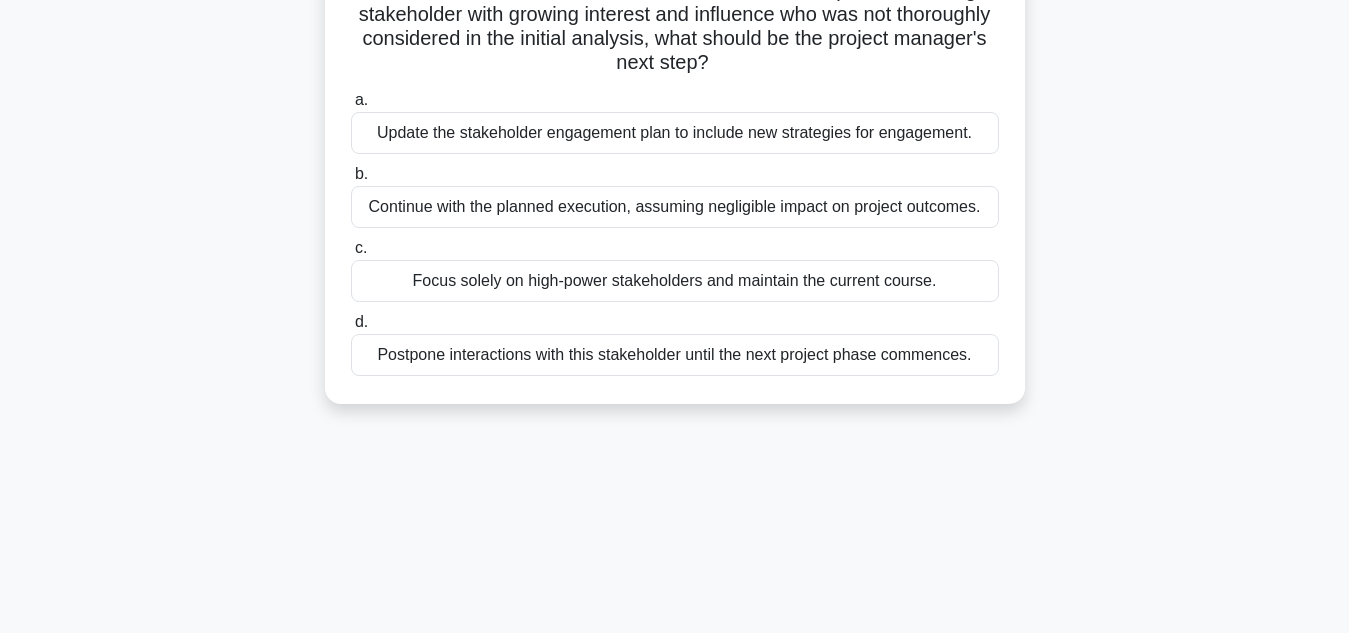 scroll, scrollTop: 66, scrollLeft: 0, axis: vertical 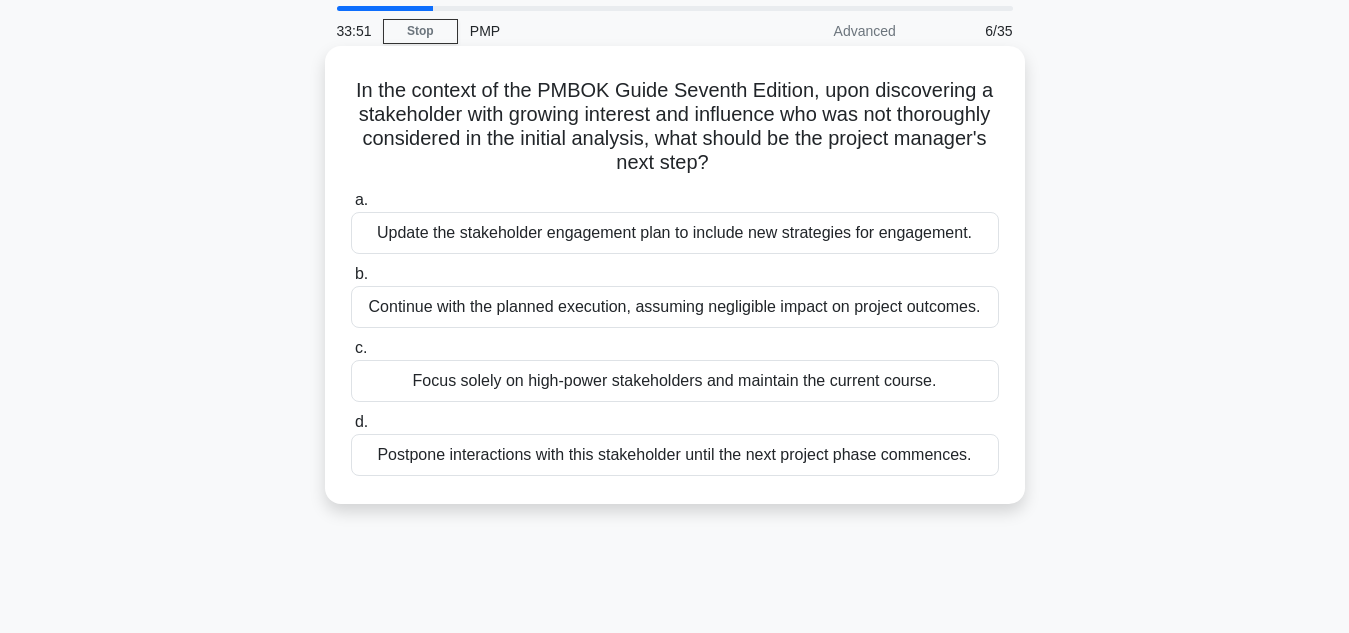 click on "Update the stakeholder engagement plan to include new strategies for engagement." at bounding box center [675, 233] 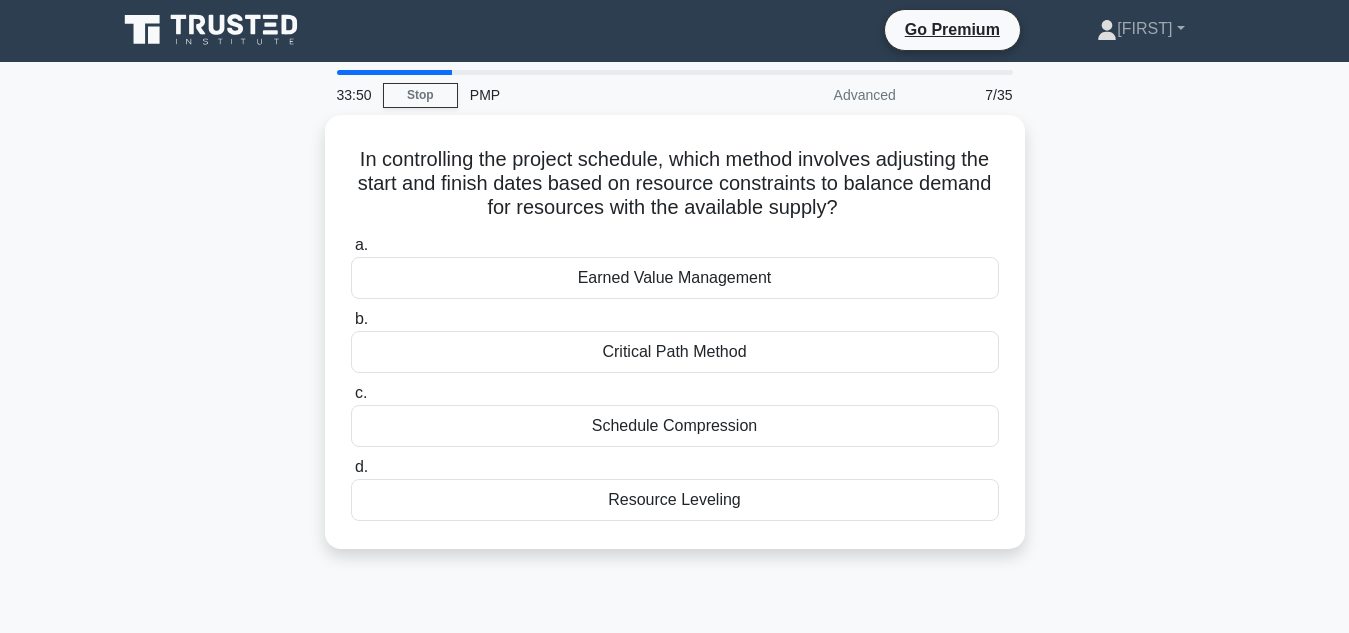 scroll, scrollTop: 0, scrollLeft: 0, axis: both 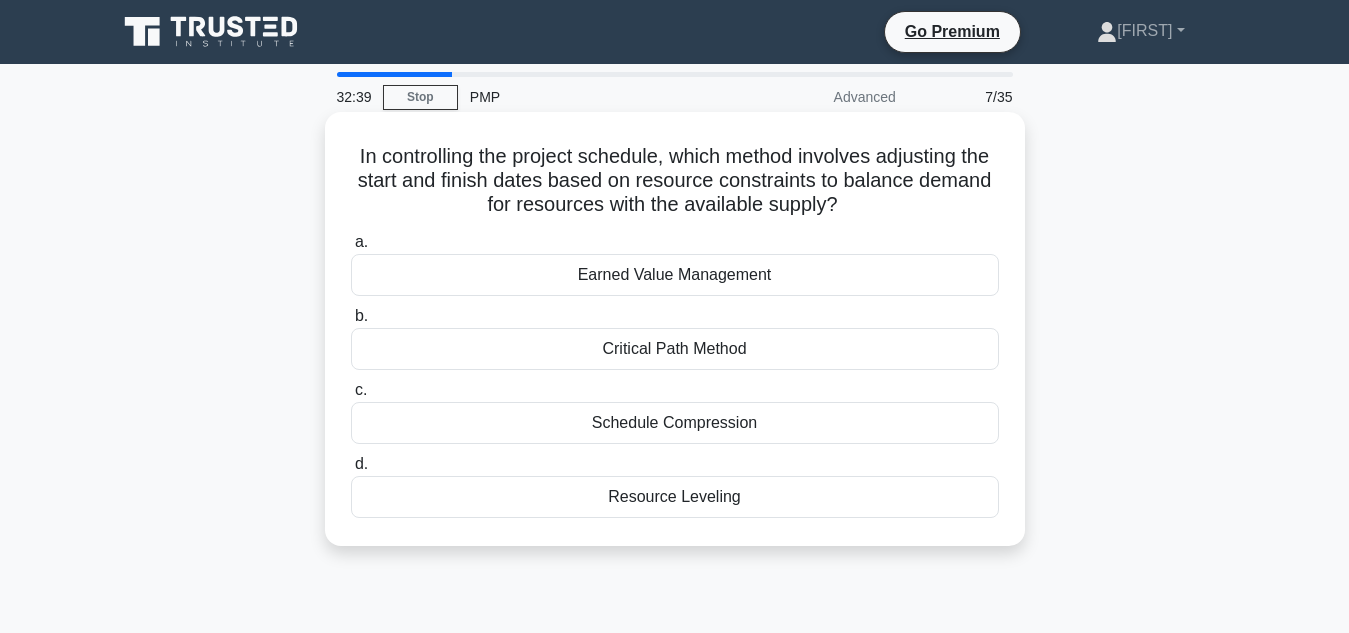 click on "Resource Leveling" at bounding box center (675, 497) 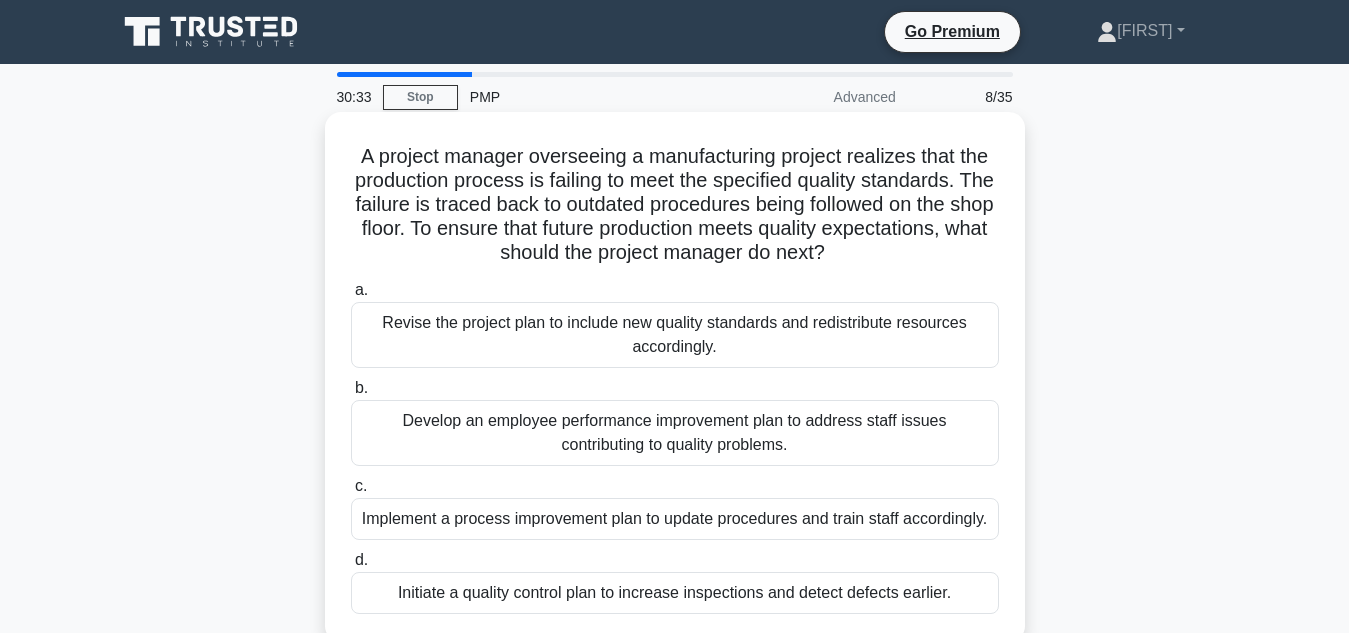 click on "Initiate a quality control plan to increase inspections and detect defects earlier." at bounding box center (675, 593) 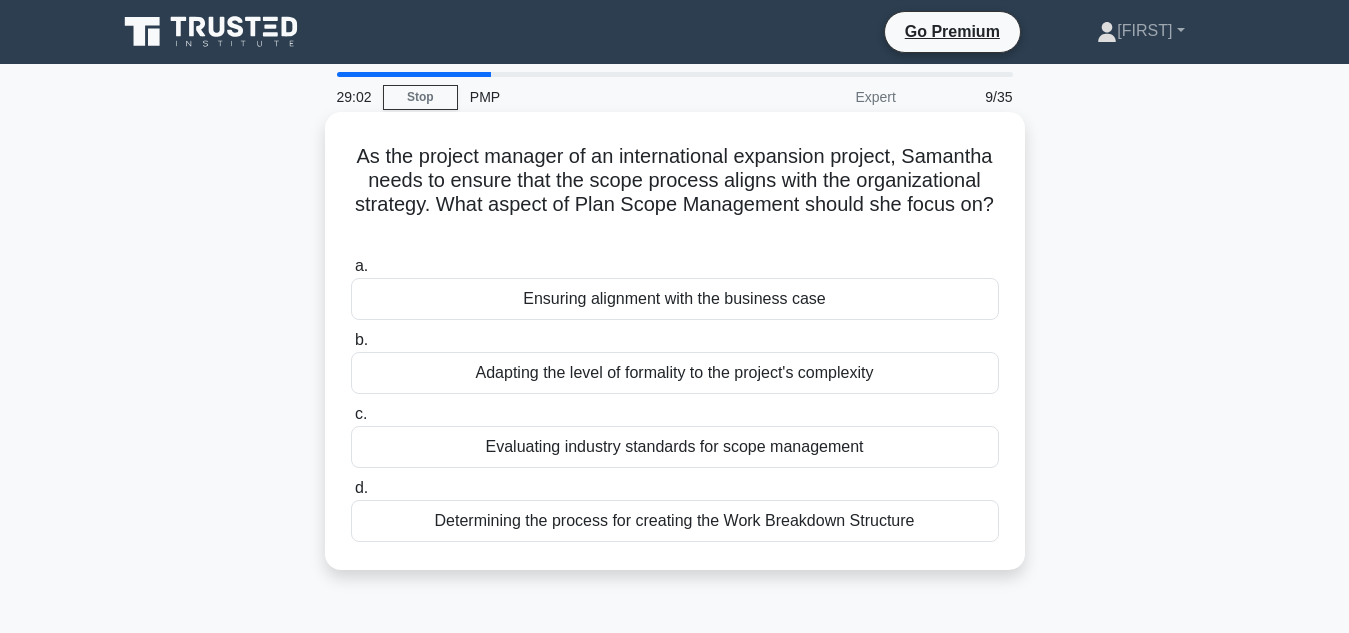 click on "Ensuring alignment with the business case" at bounding box center [675, 299] 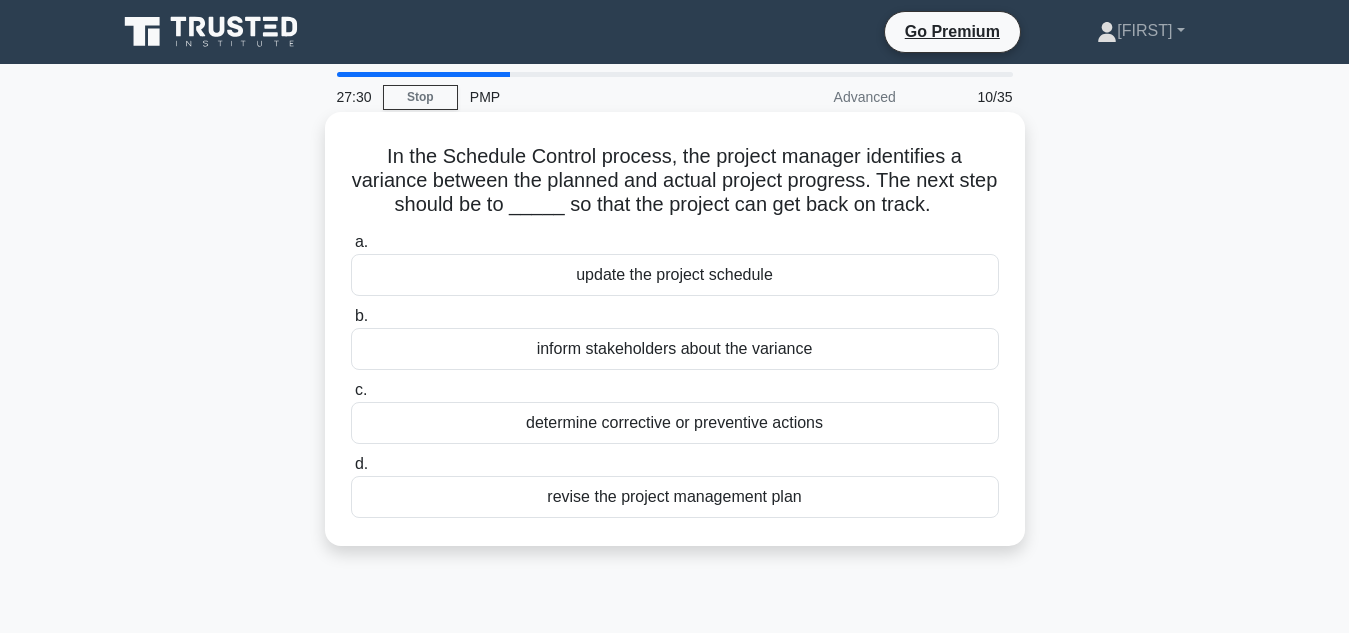 click on "update the project schedule" at bounding box center [675, 275] 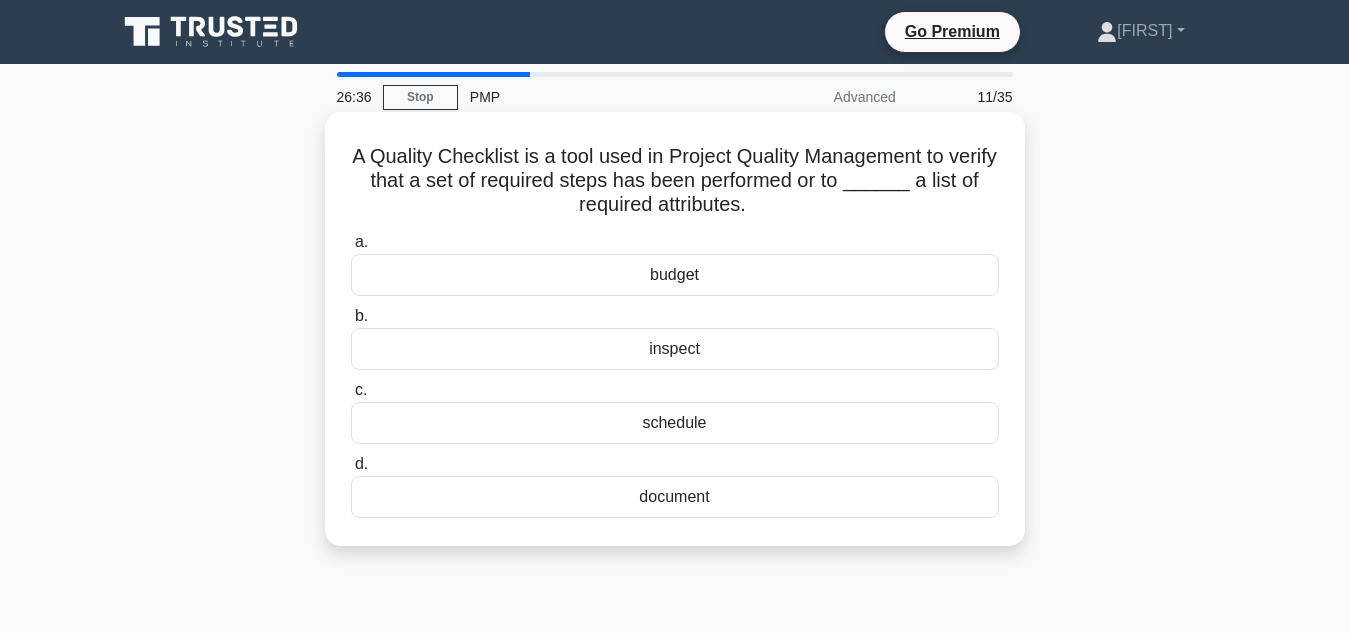 click on "inspect" at bounding box center (675, 349) 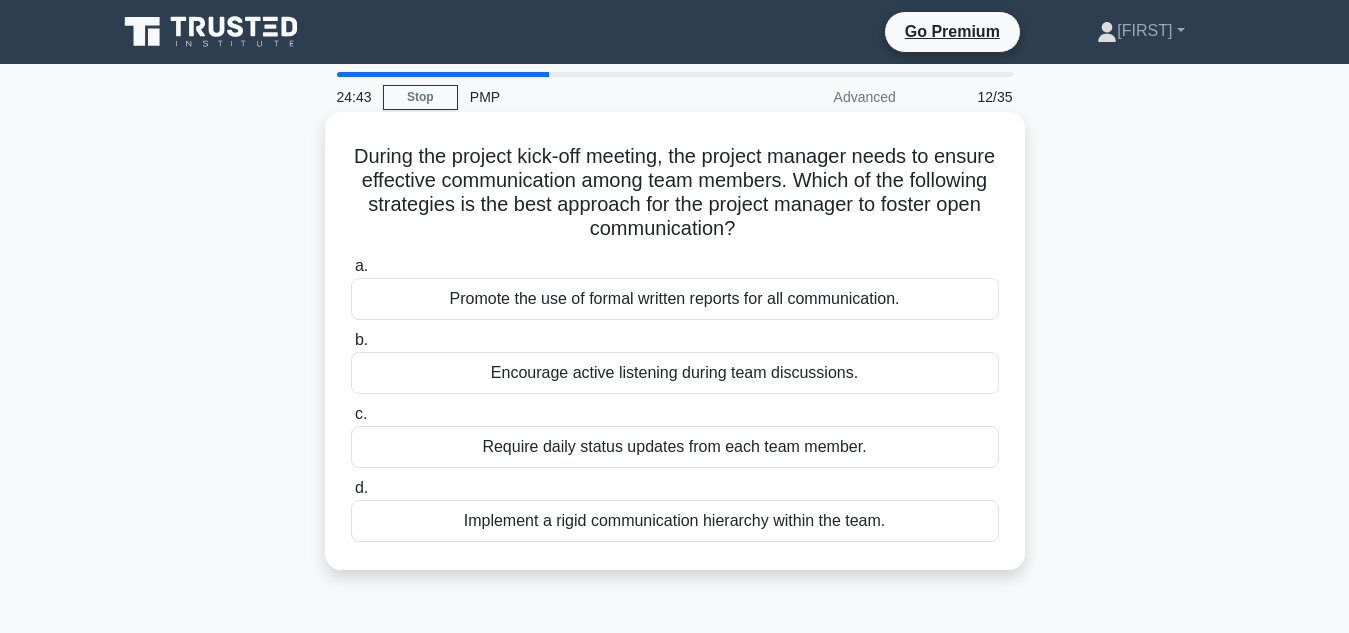 click on "Promote the use of formal written reports for all communication." at bounding box center (675, 299) 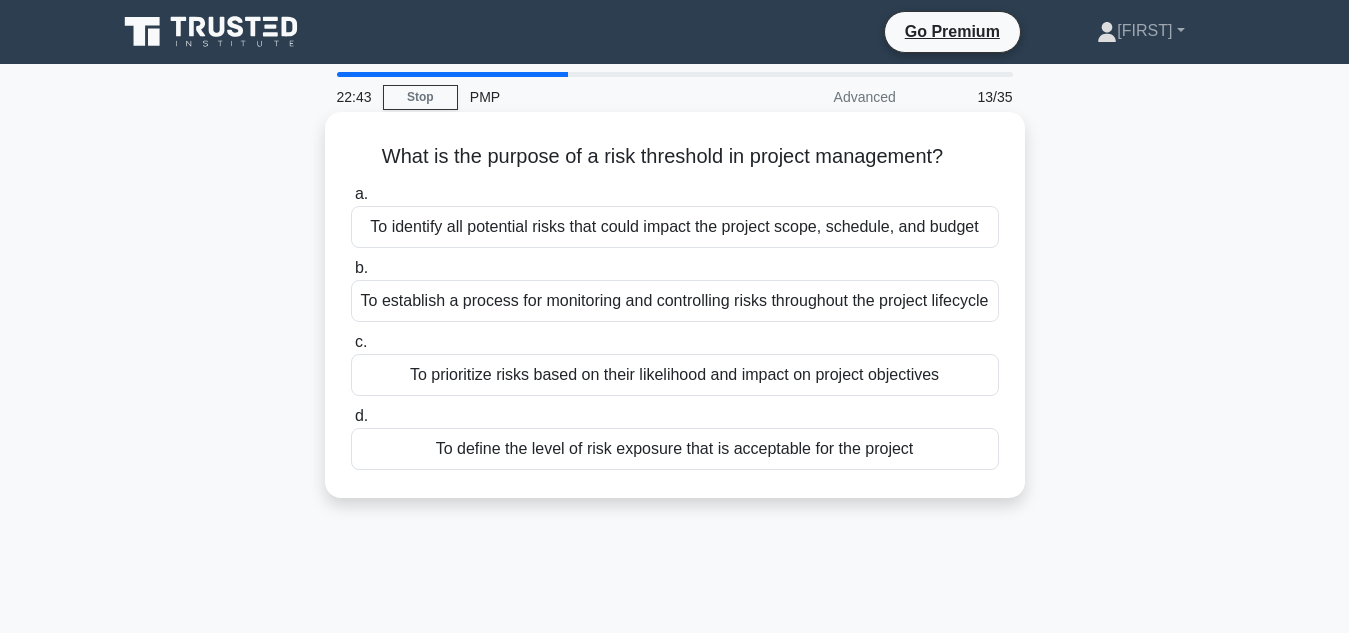 click on "To define the level of risk exposure that is acceptable for the project" at bounding box center [675, 449] 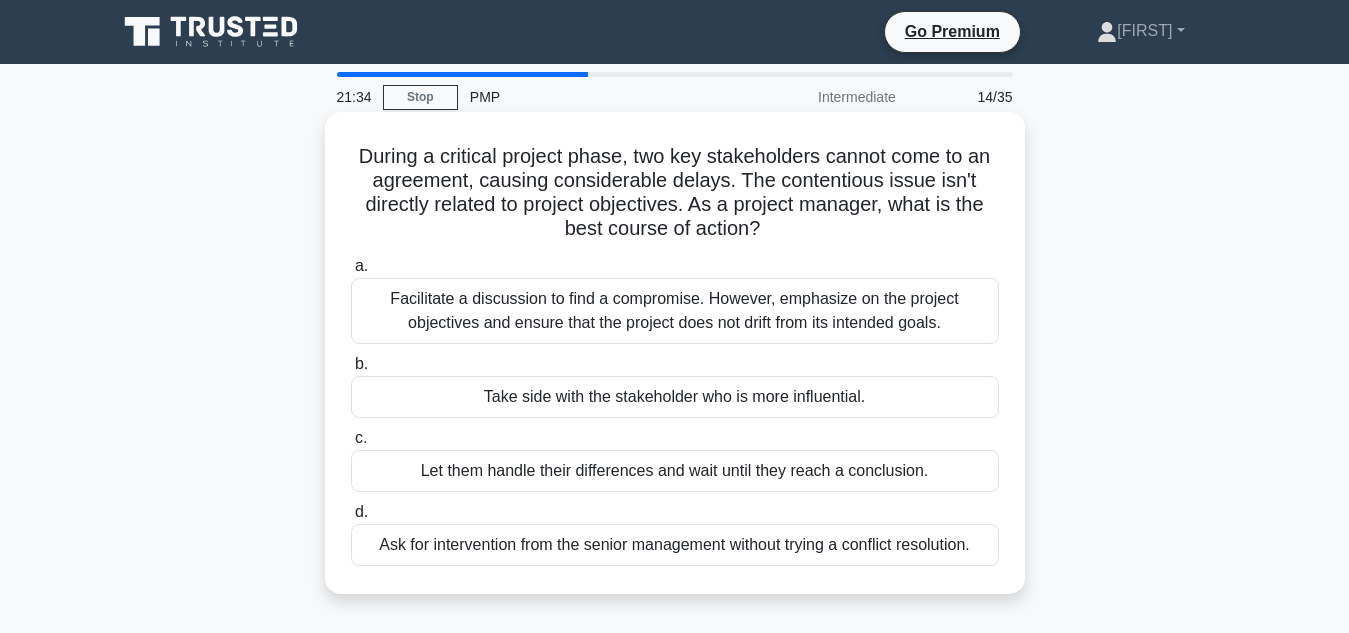 click on "Facilitate a discussion to find a compromise. However, emphasize on the project objectives and ensure that the project does not drift from its intended goals." at bounding box center [675, 311] 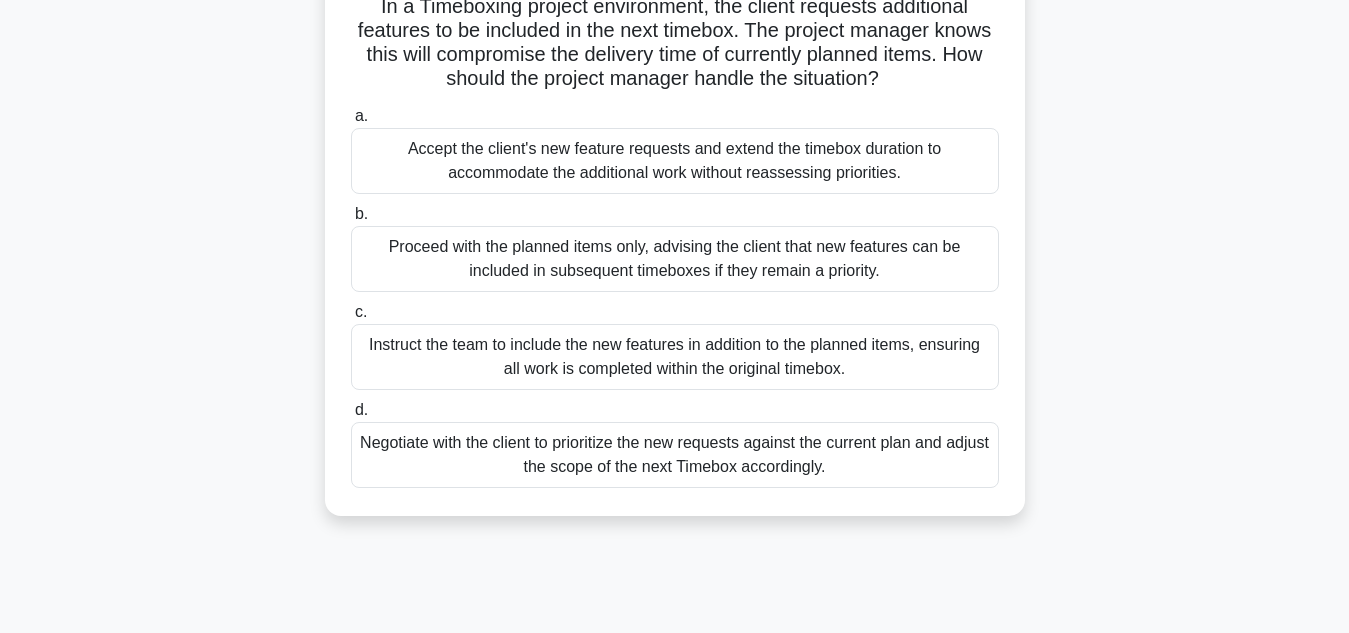 scroll, scrollTop: 200, scrollLeft: 0, axis: vertical 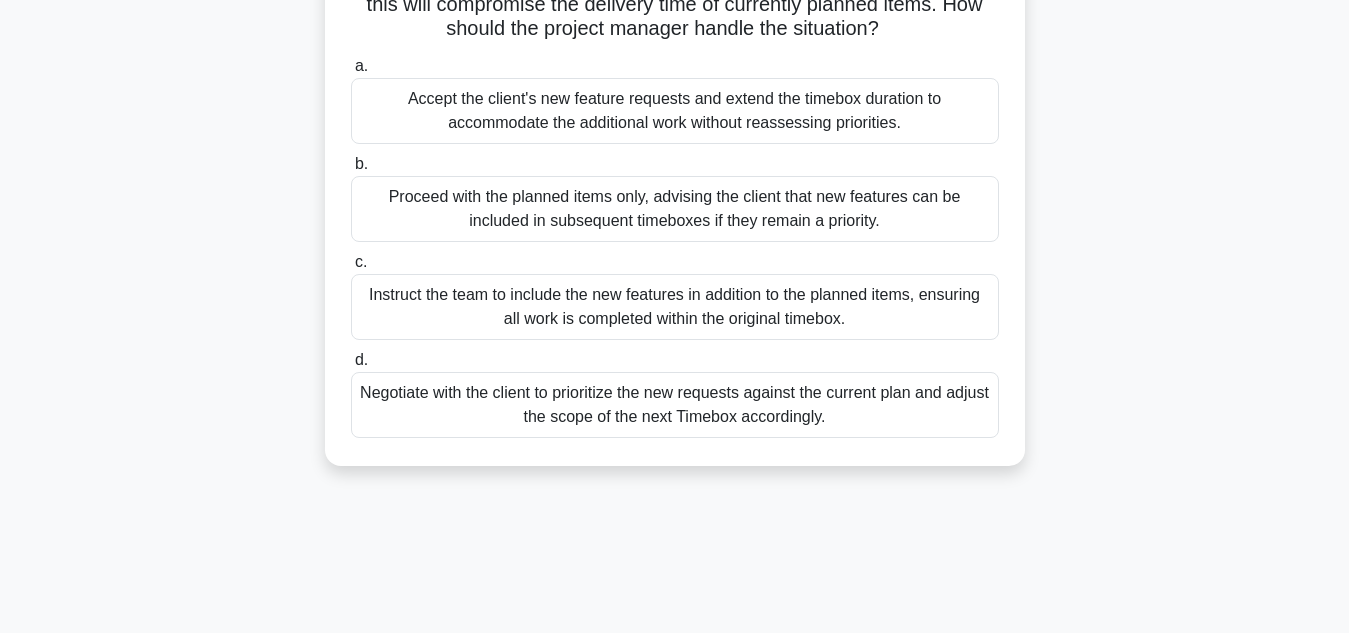click on "Negotiate with the client to prioritize the new requests against the current plan and adjust the scope of the next Timebox accordingly." at bounding box center (675, 405) 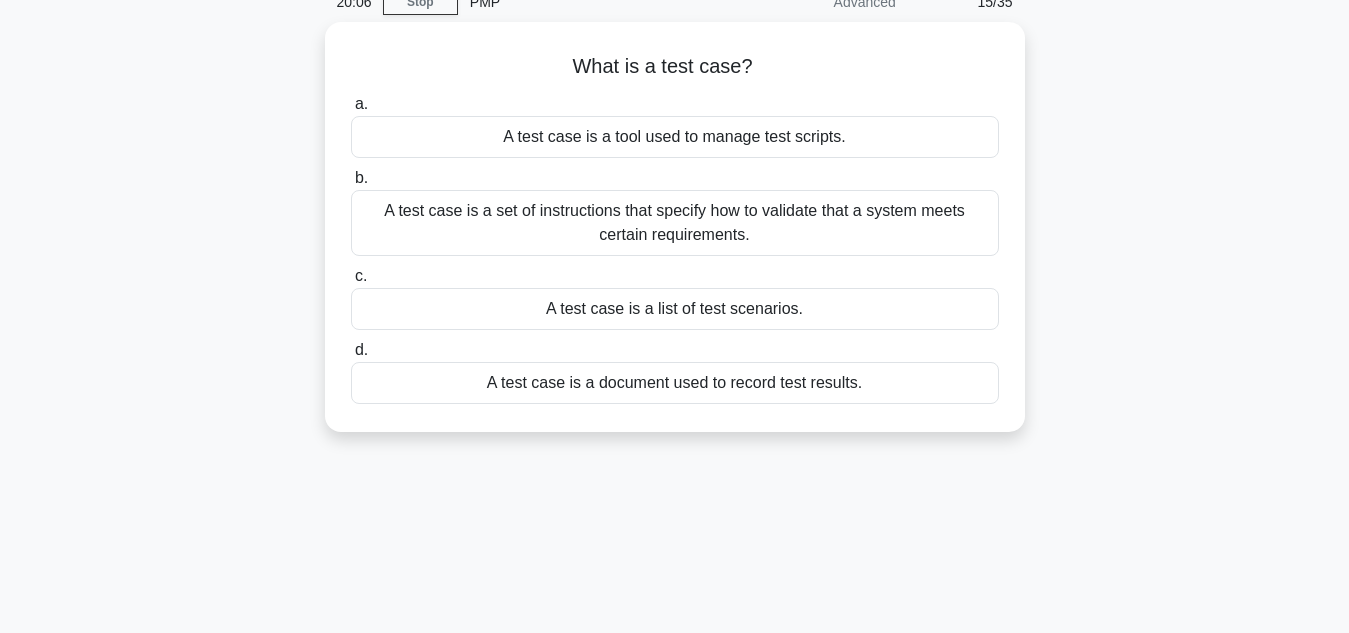 scroll, scrollTop: 0, scrollLeft: 0, axis: both 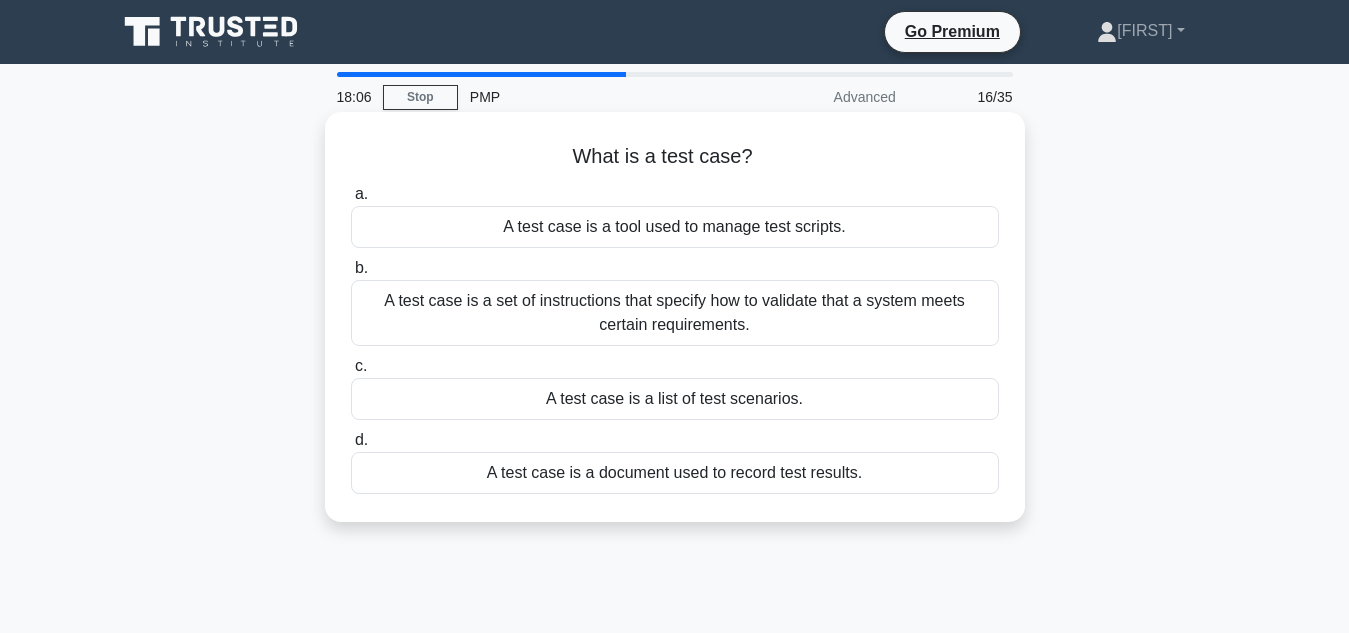 click on "A test case is a set of instructions that specify how to validate that a system meets certain requirements." at bounding box center [675, 313] 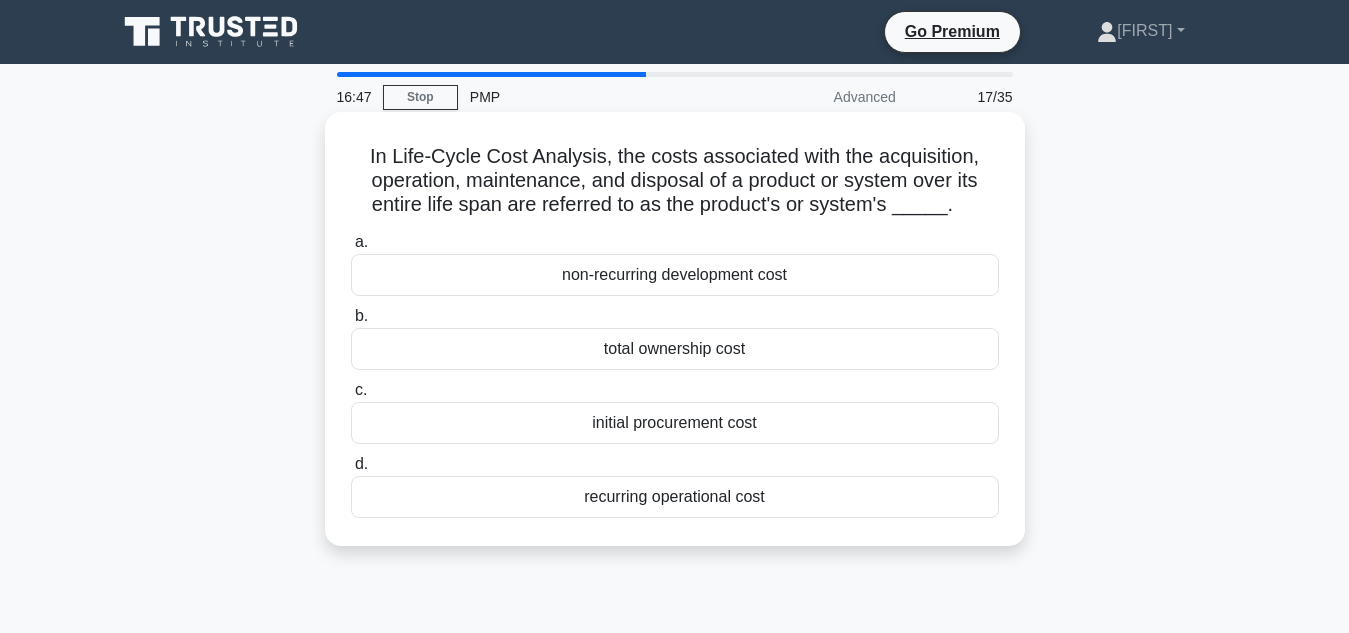 click on "recurring operational cost" at bounding box center (675, 497) 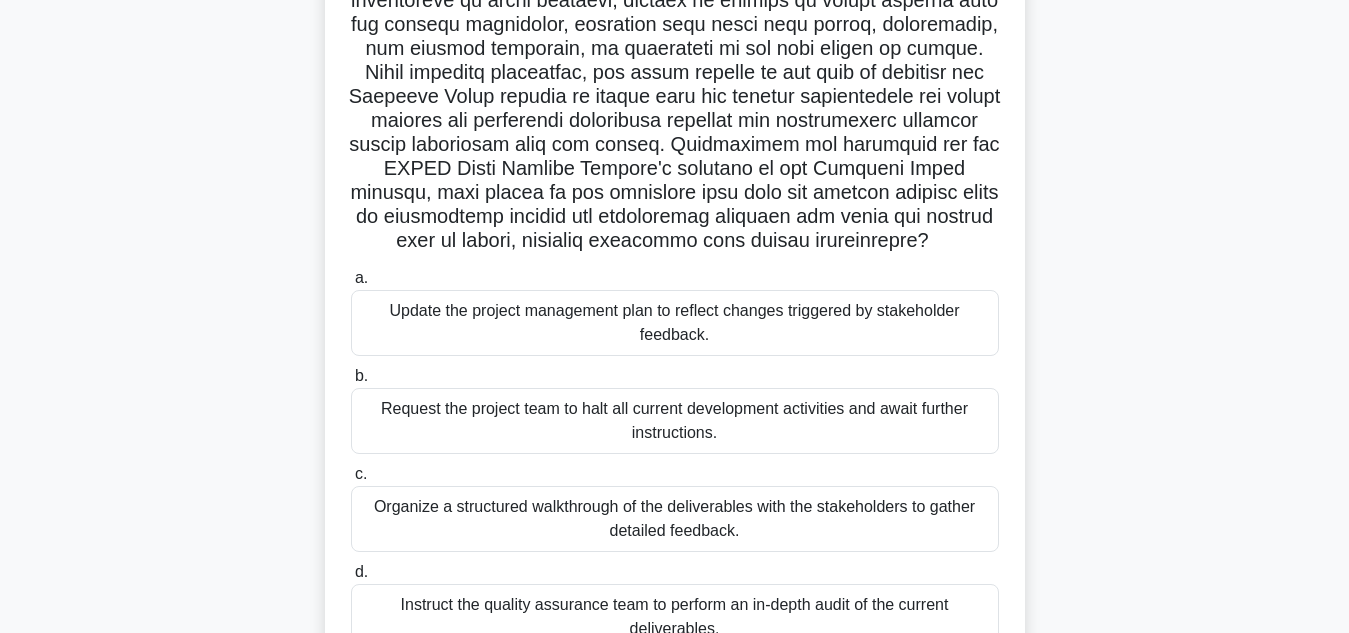 scroll, scrollTop: 300, scrollLeft: 0, axis: vertical 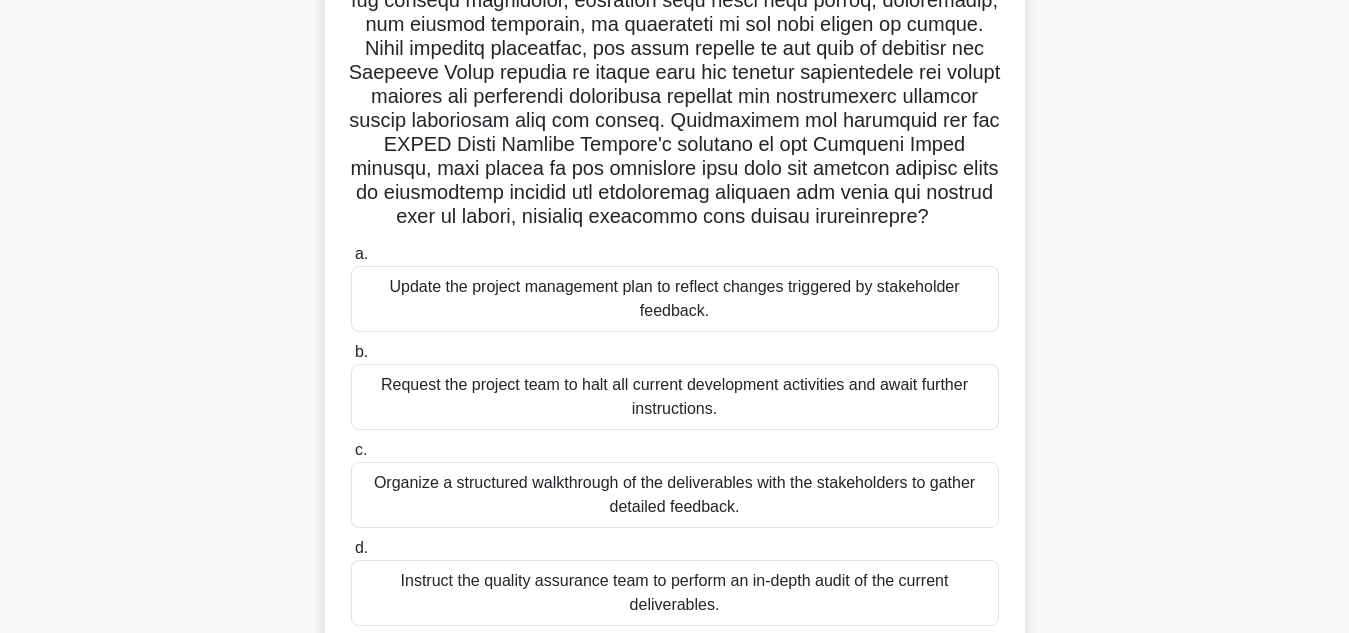 click on "Organize a structured walkthrough of the deliverables with the stakeholders to gather detailed feedback." at bounding box center [675, 495] 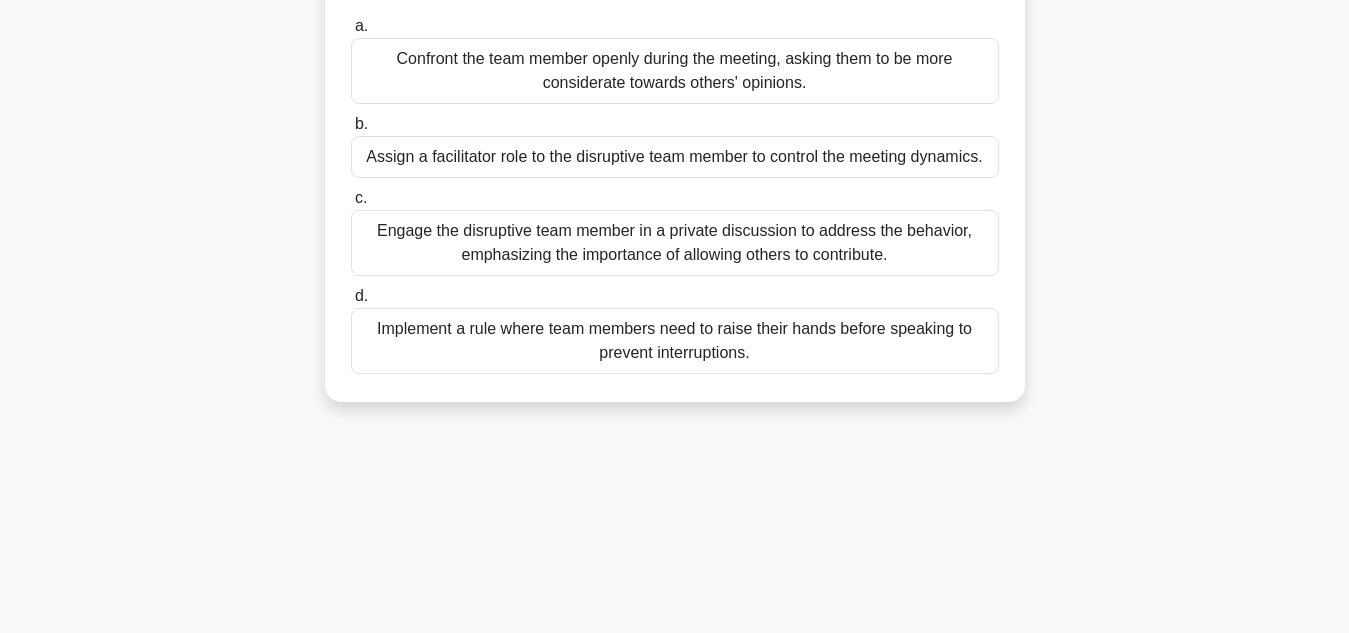 scroll, scrollTop: 348, scrollLeft: 0, axis: vertical 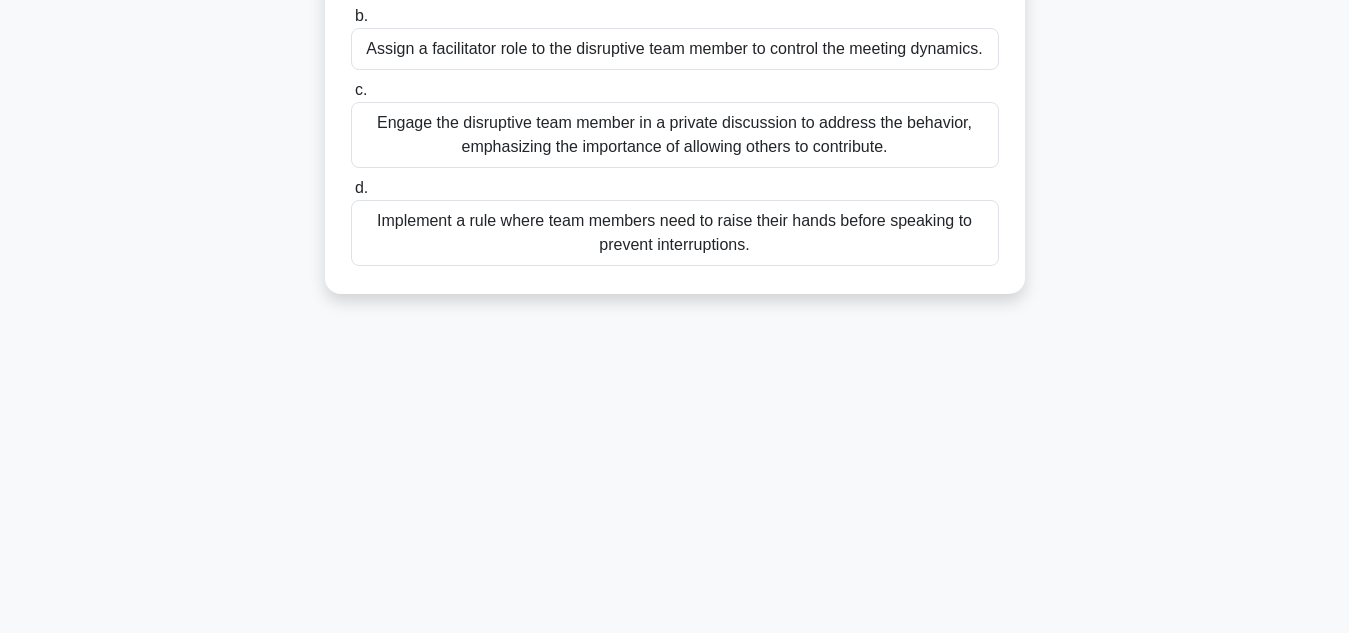 click on "Engage the disruptive team member in a private discussion to address the behavior, emphasizing the importance of allowing others to contribute." at bounding box center [675, 135] 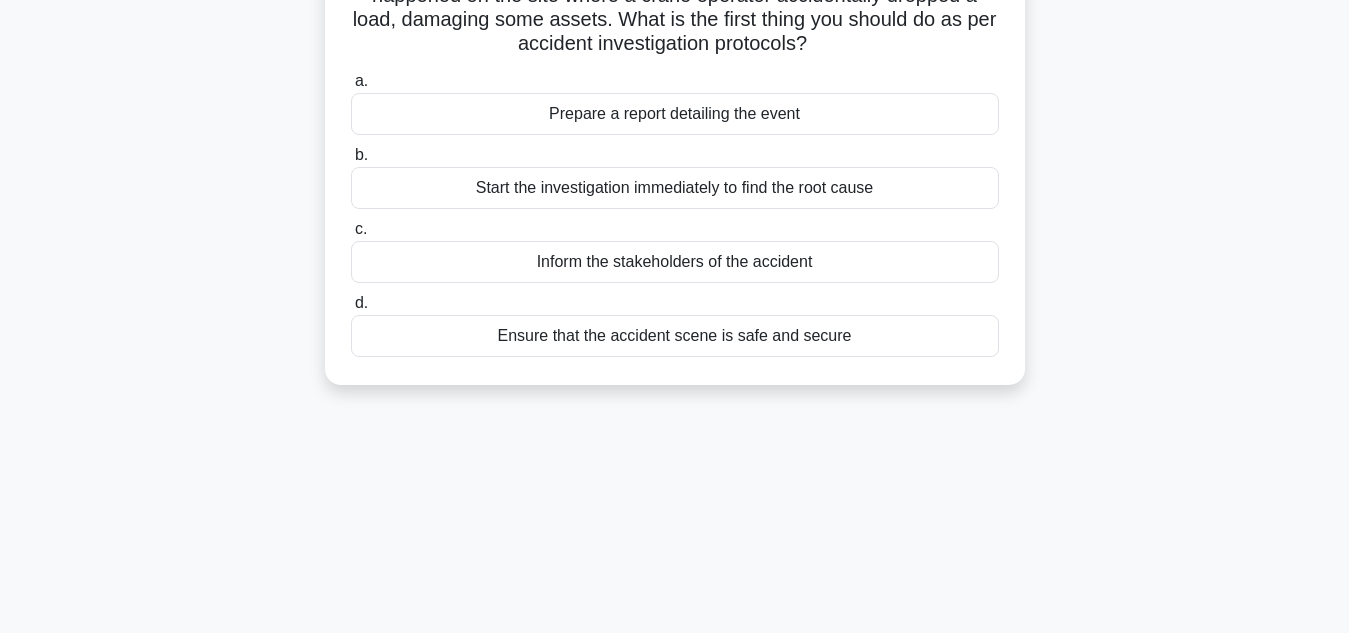 scroll, scrollTop: 0, scrollLeft: 0, axis: both 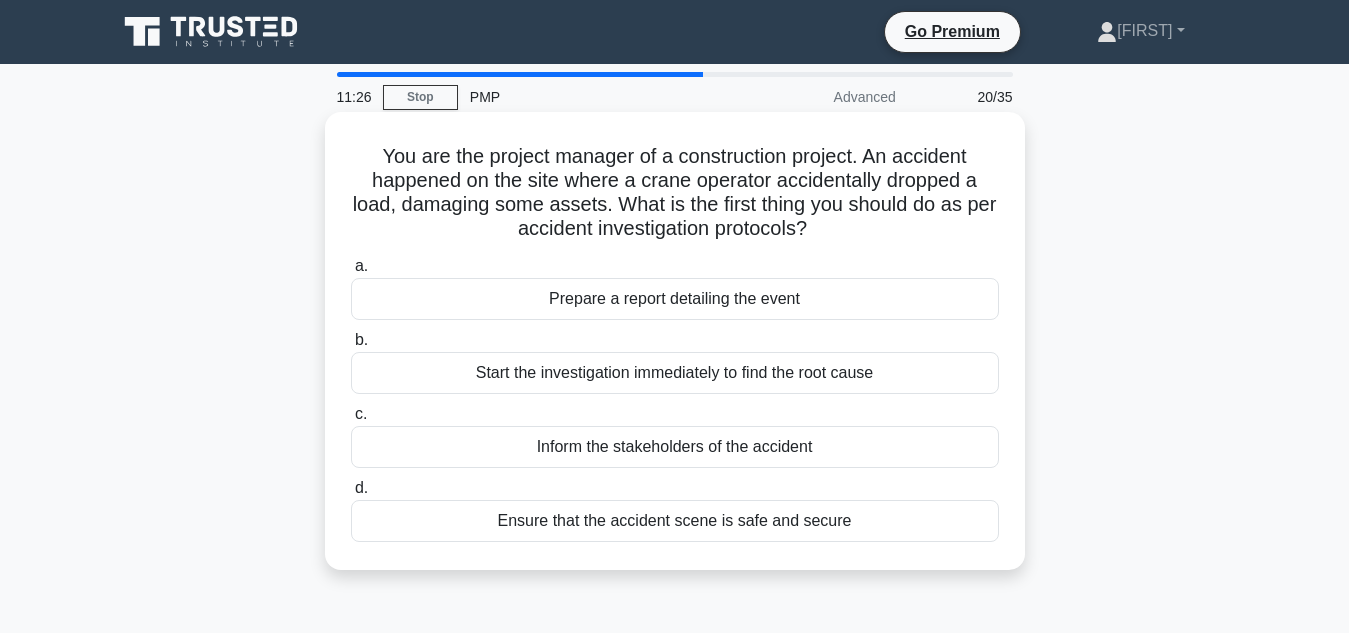 click on "Prepare a report detailing the event" at bounding box center [675, 299] 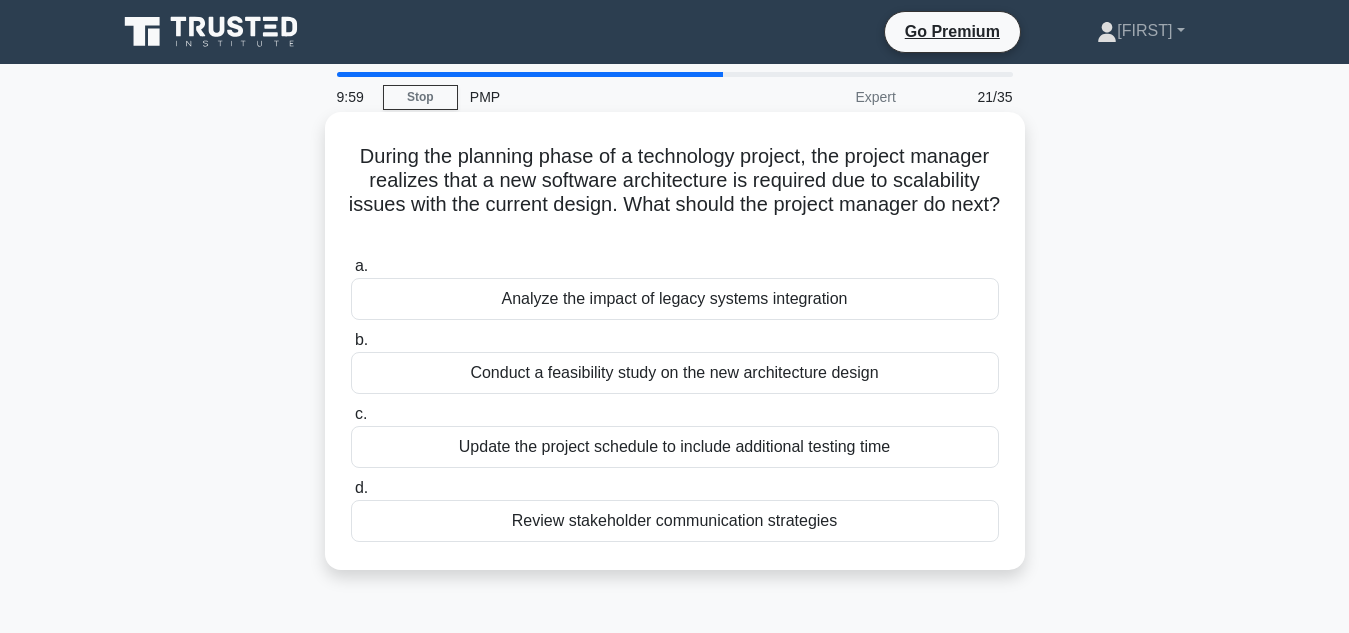 click on "Conduct a feasibility study on the new architecture design" at bounding box center [675, 373] 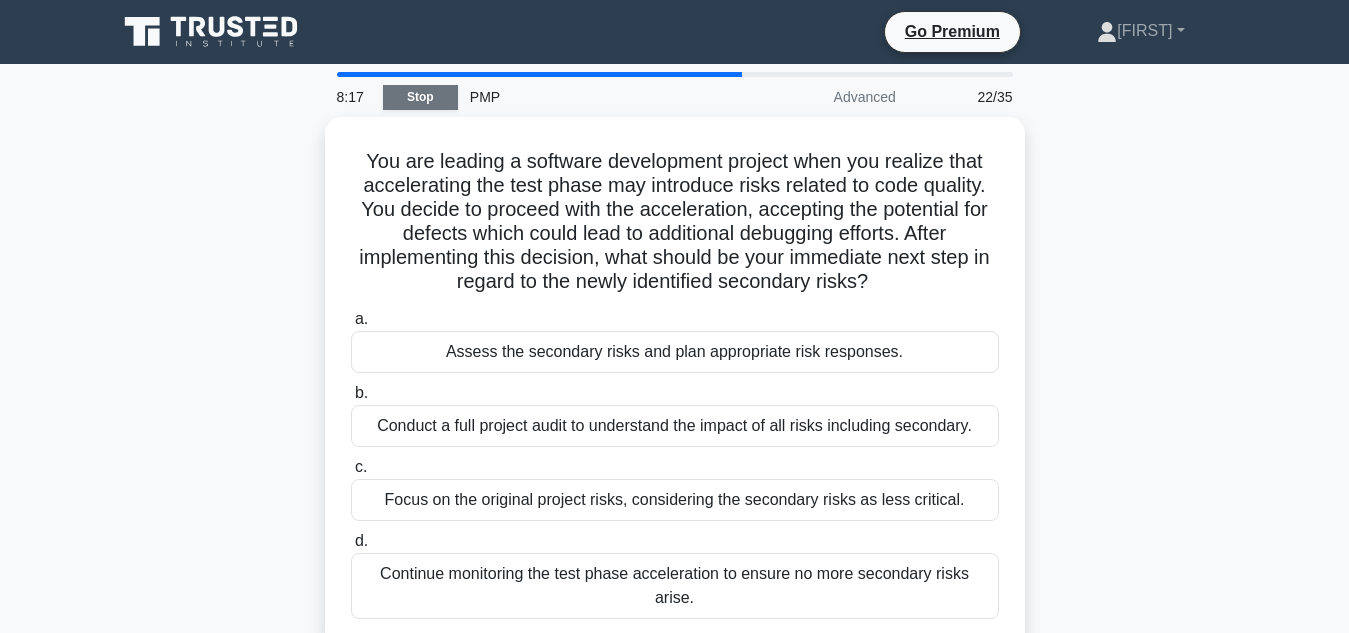 click on "Stop" at bounding box center (420, 97) 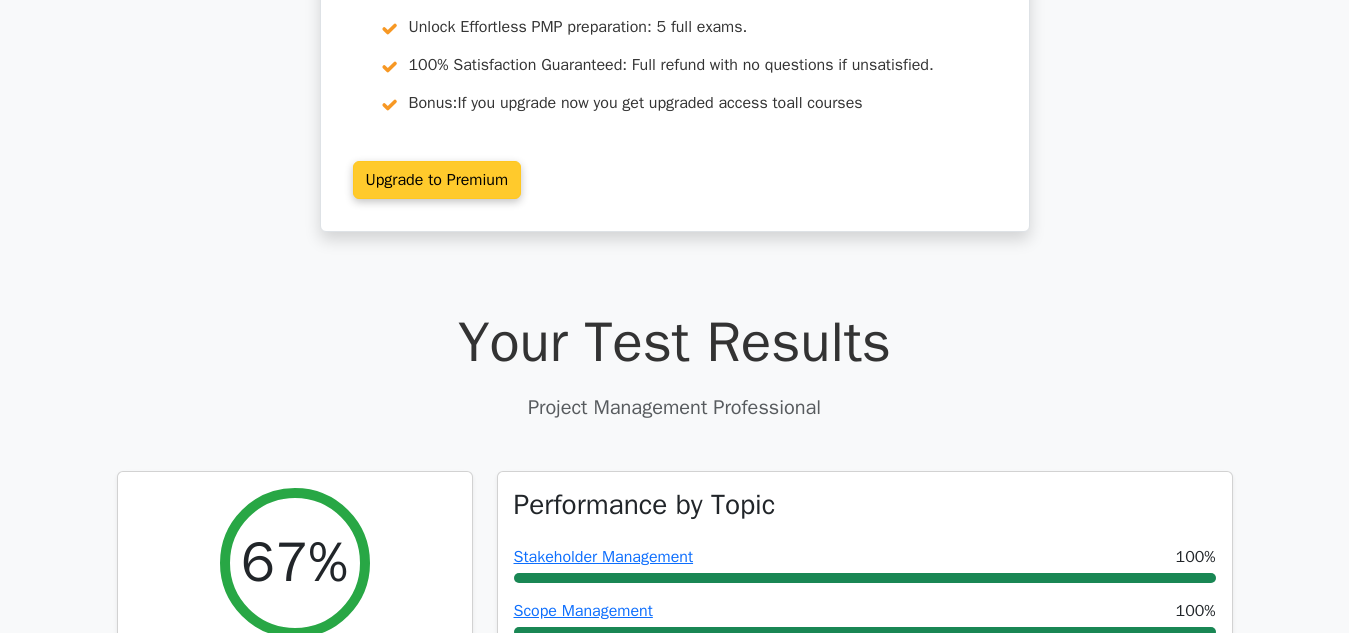 scroll, scrollTop: 300, scrollLeft: 0, axis: vertical 